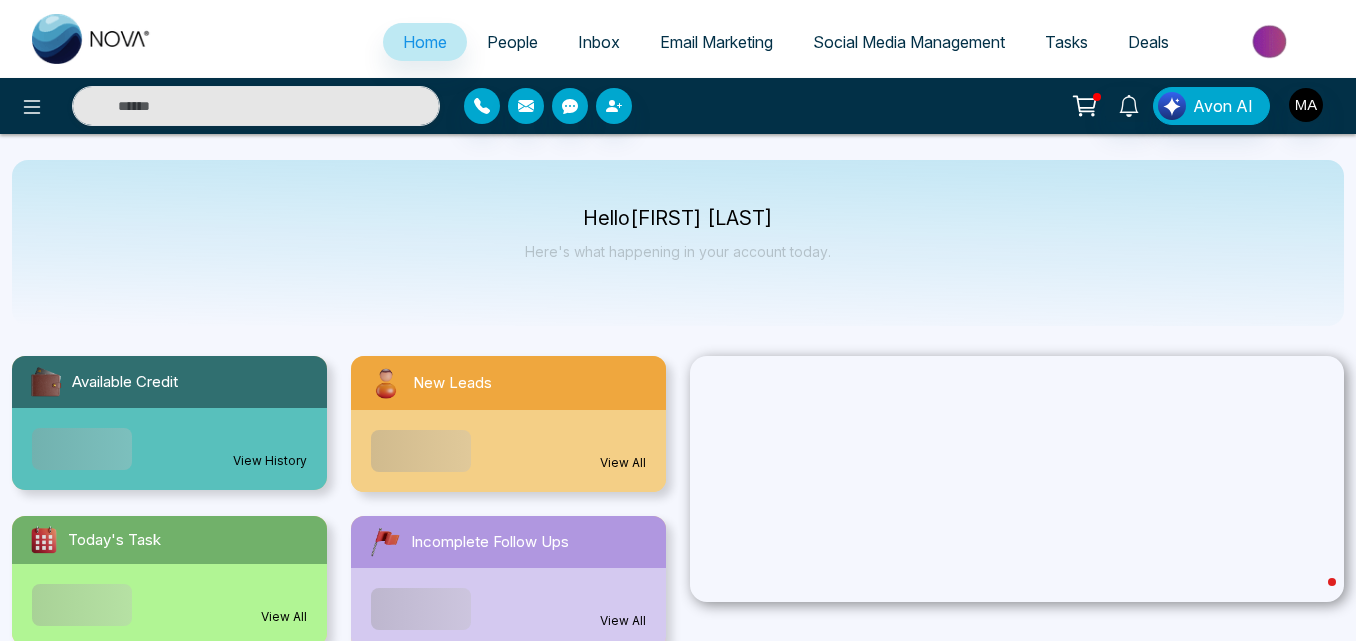 select on "*" 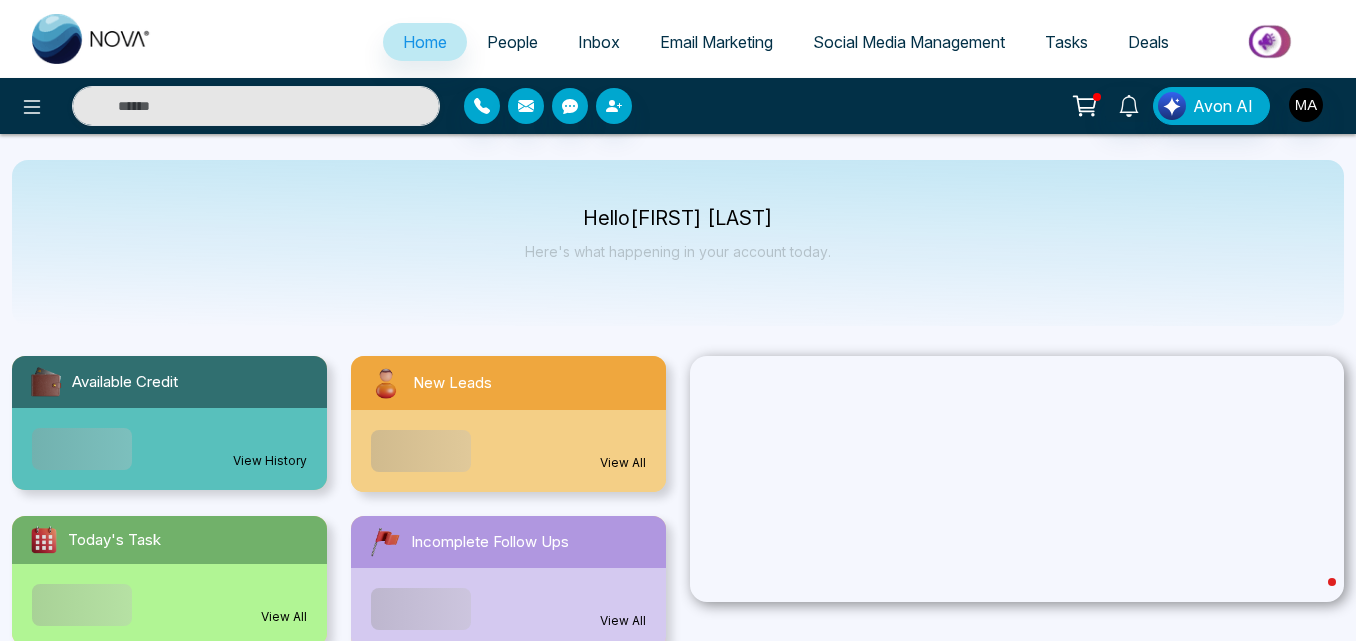 select on "*" 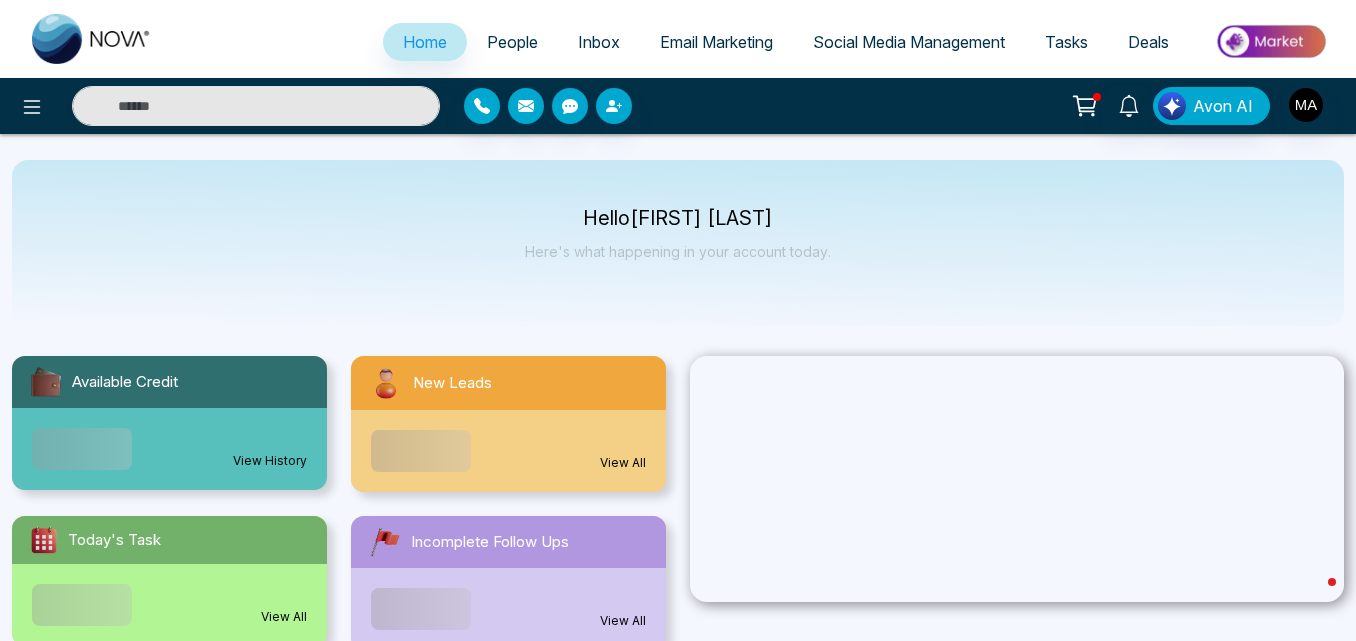 scroll, scrollTop: 0, scrollLeft: 0, axis: both 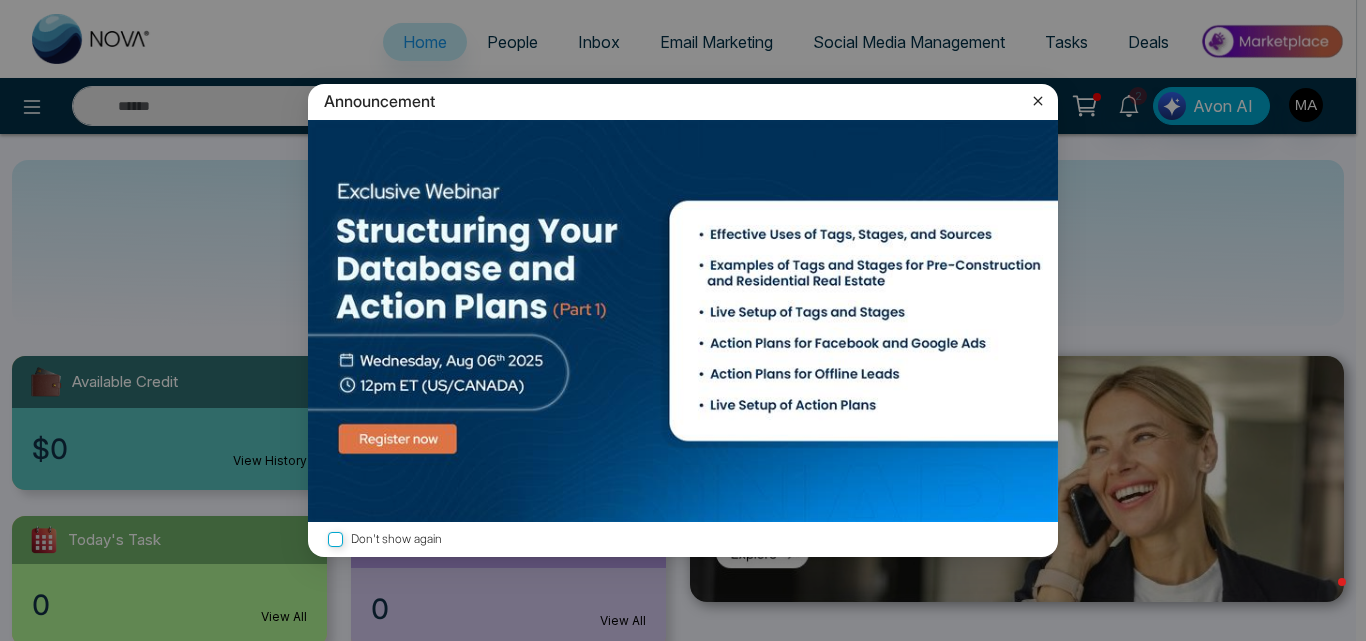 click 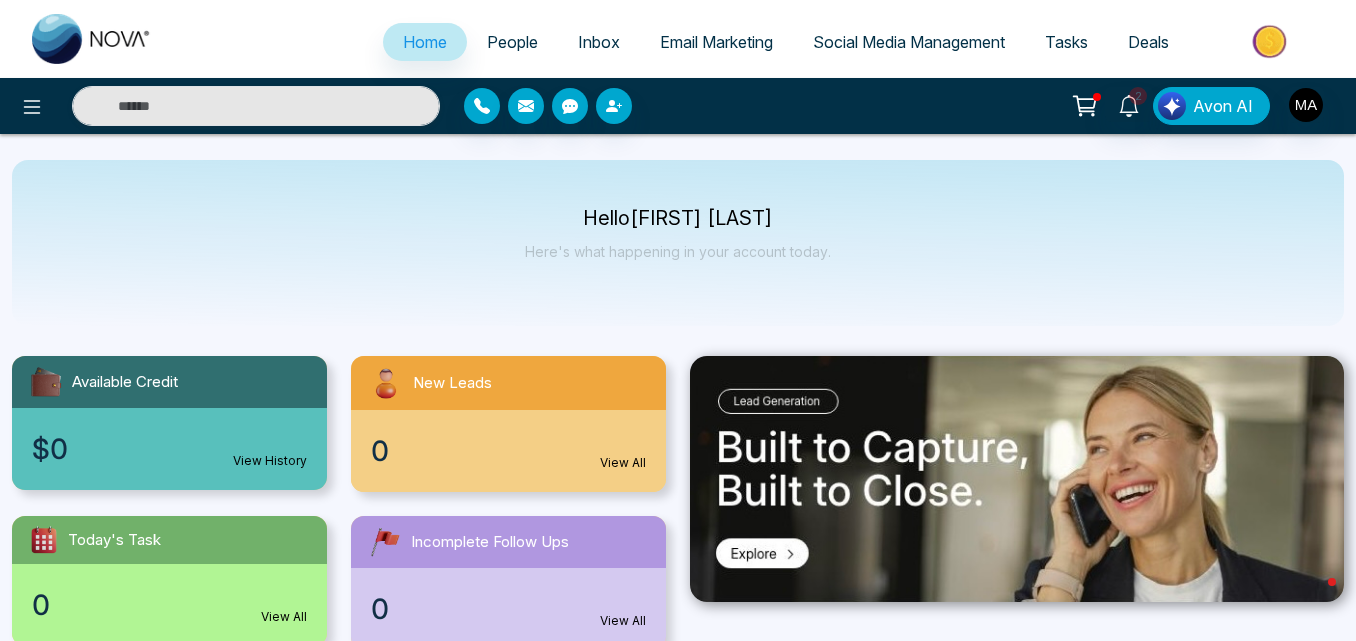 click on "People" at bounding box center (512, 42) 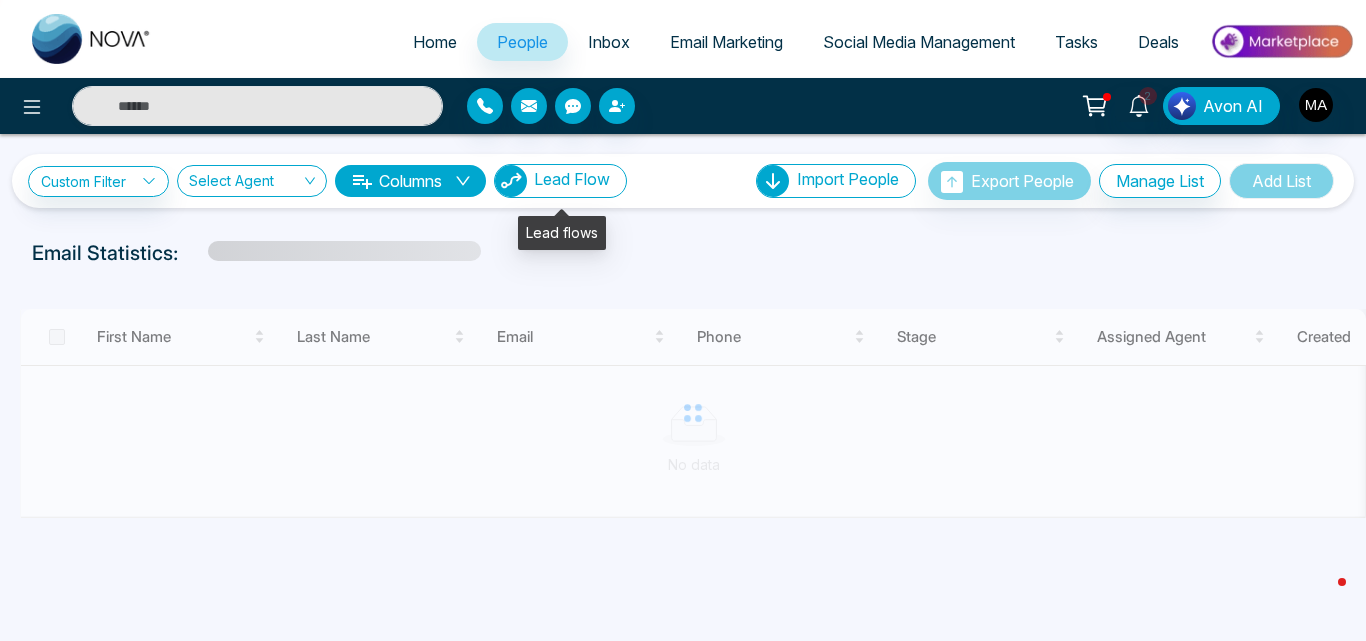 click on "Lead Flow" at bounding box center (572, 179) 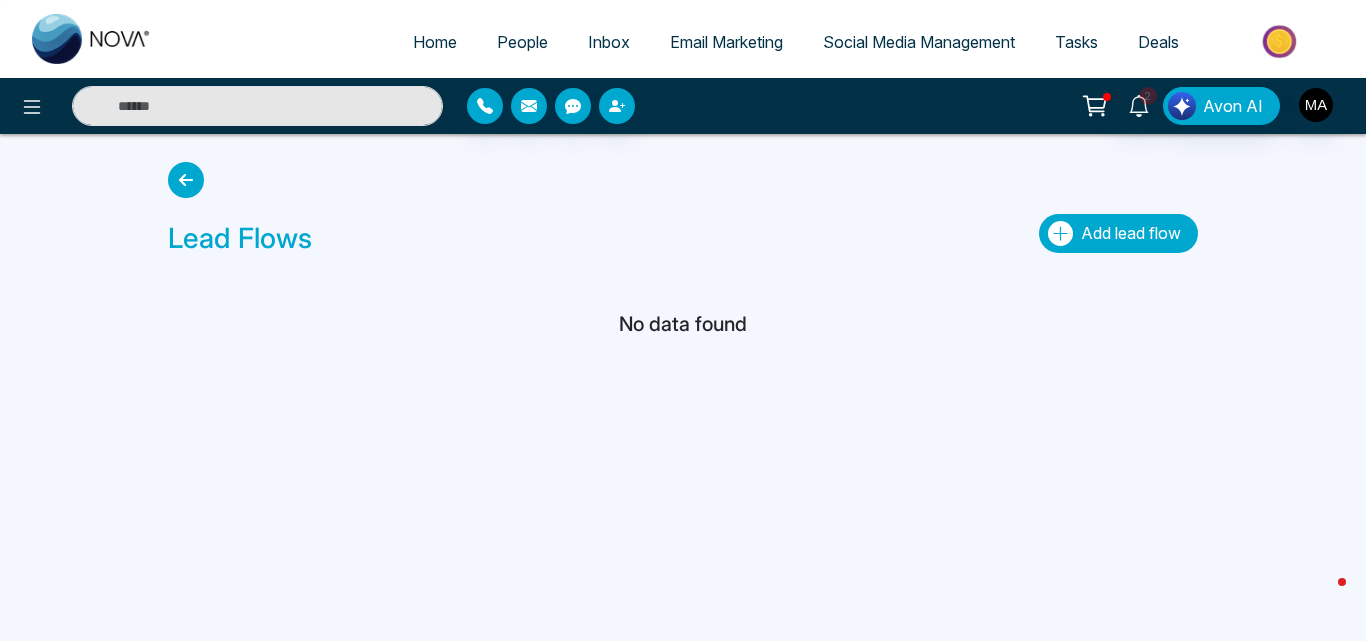 click on "Add lead flow" at bounding box center [1131, 233] 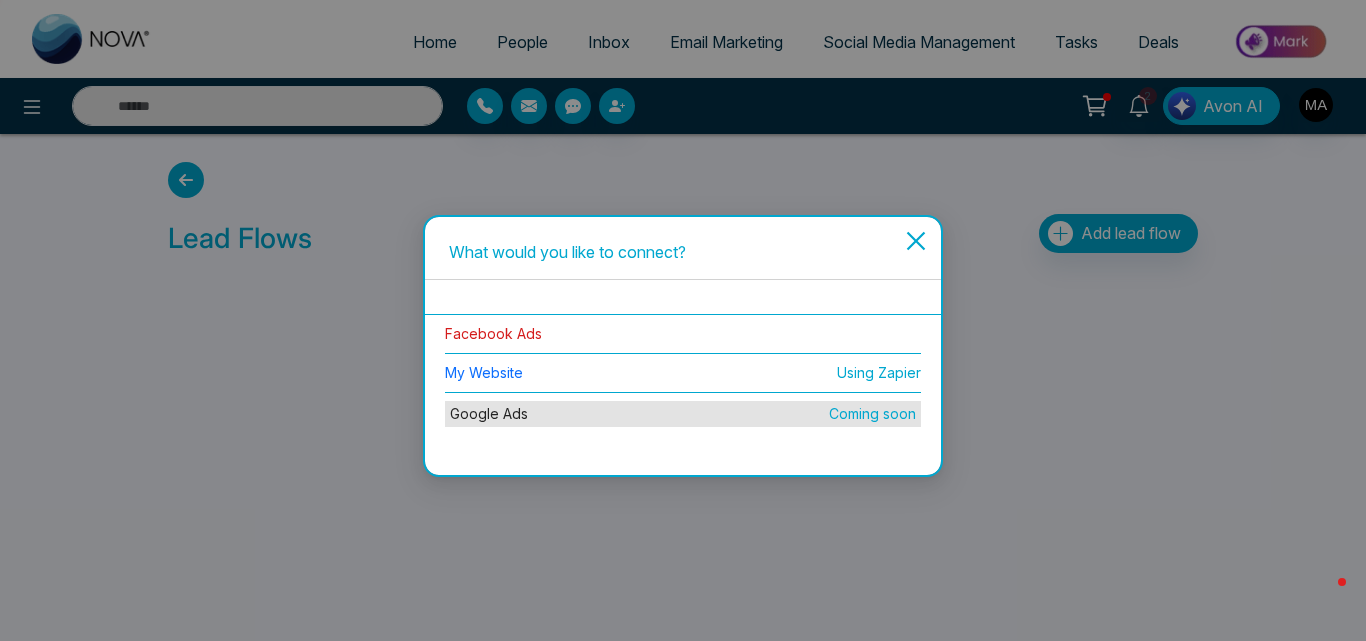 click on "Facebook Ads" at bounding box center (493, 333) 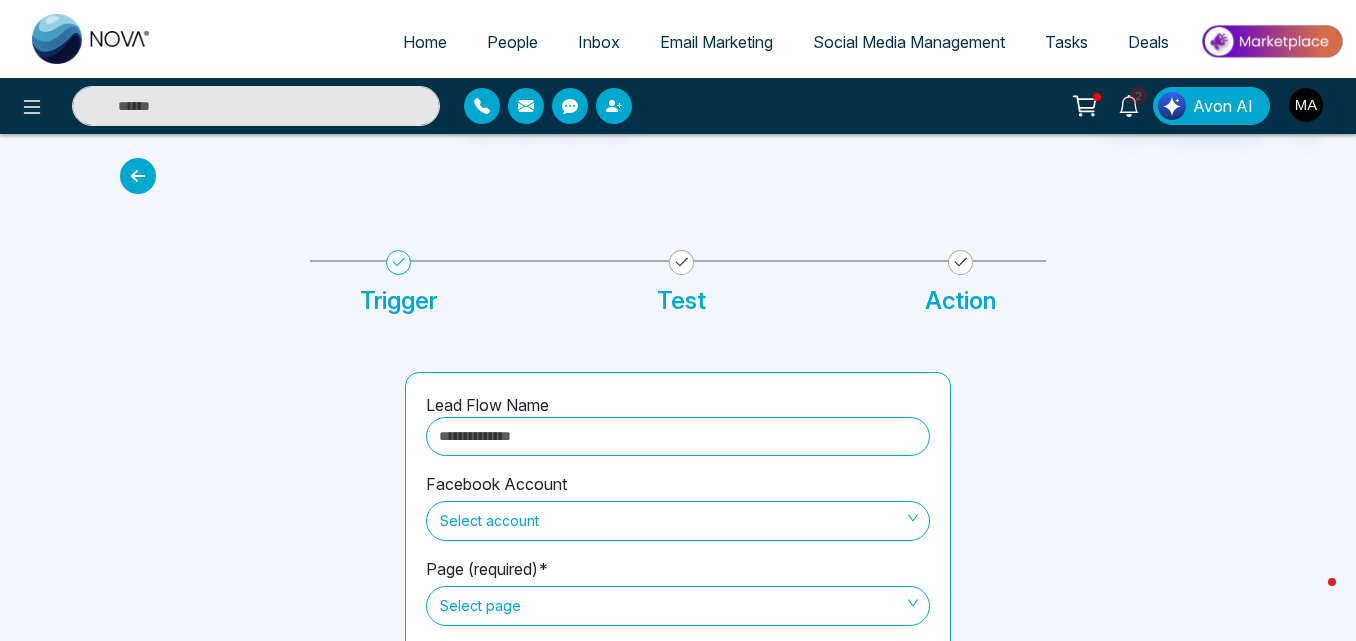 click at bounding box center [678, 436] 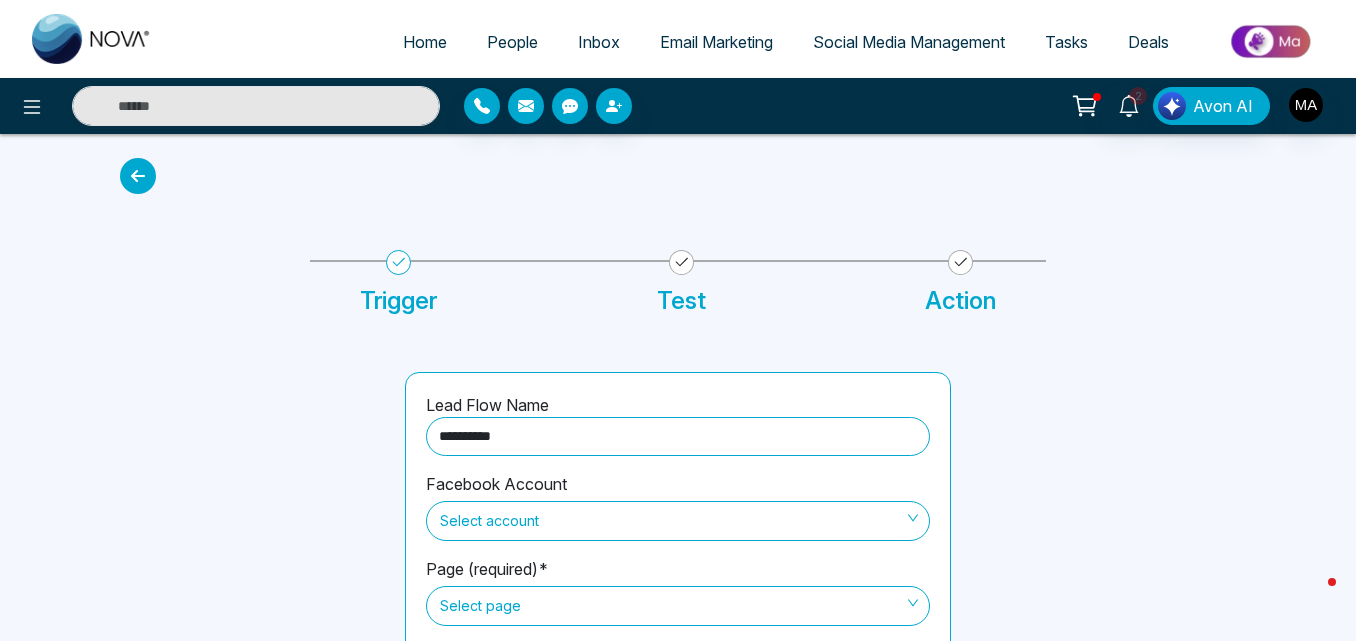 type on "**********" 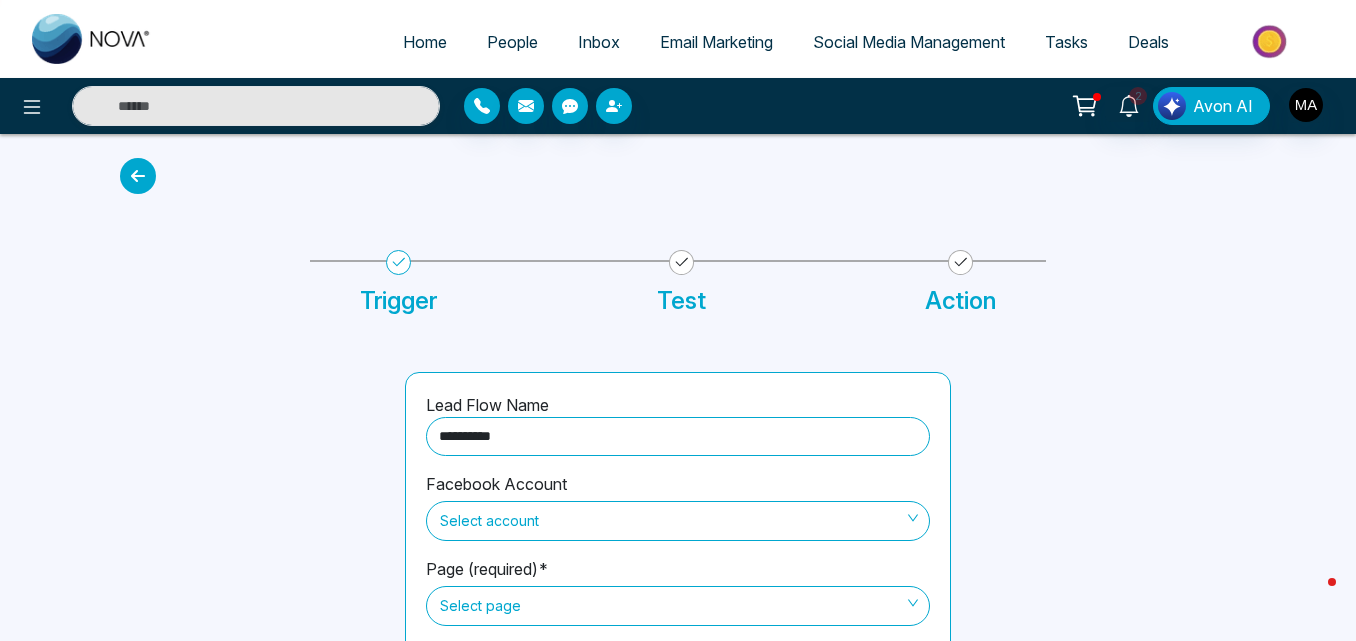 click at bounding box center [250, 591] 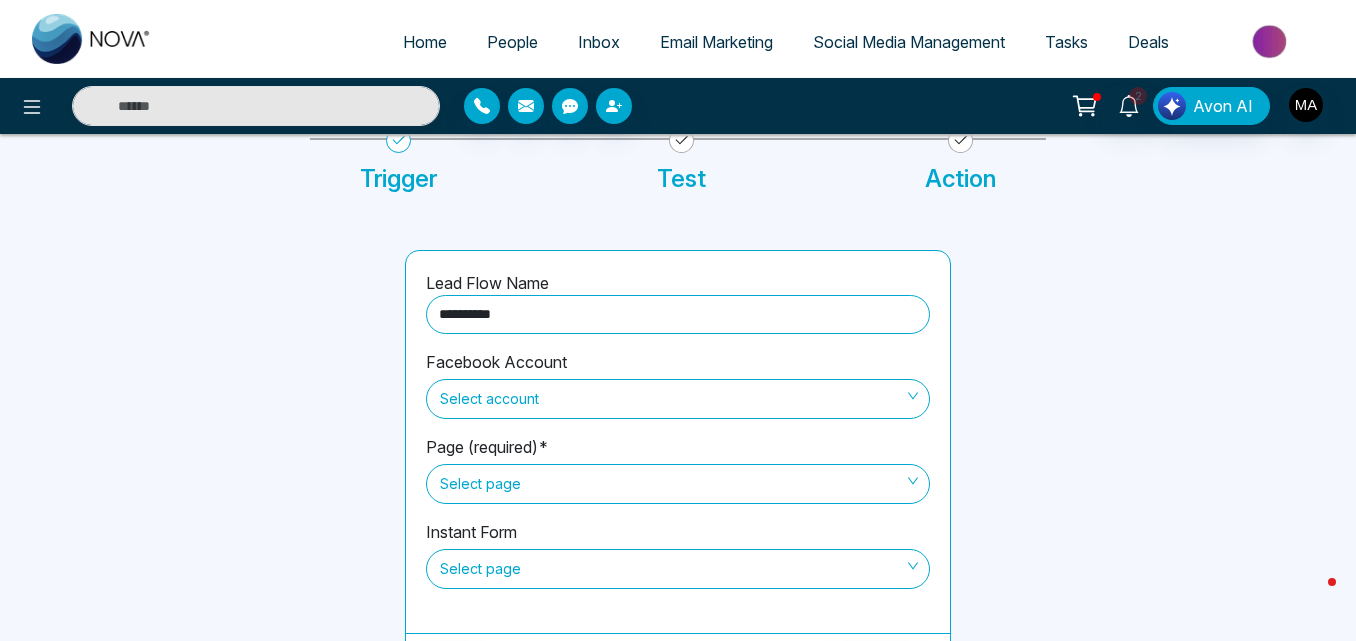 scroll, scrollTop: 170, scrollLeft: 0, axis: vertical 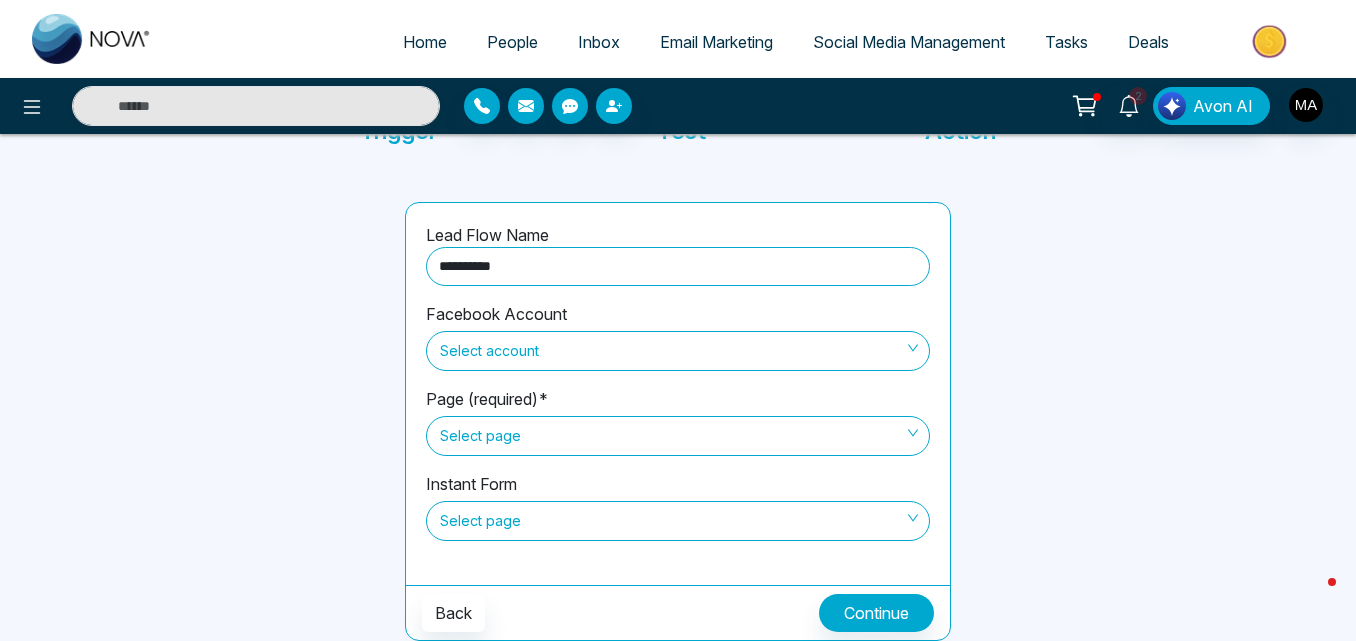 click on "Select account" at bounding box center [678, 351] 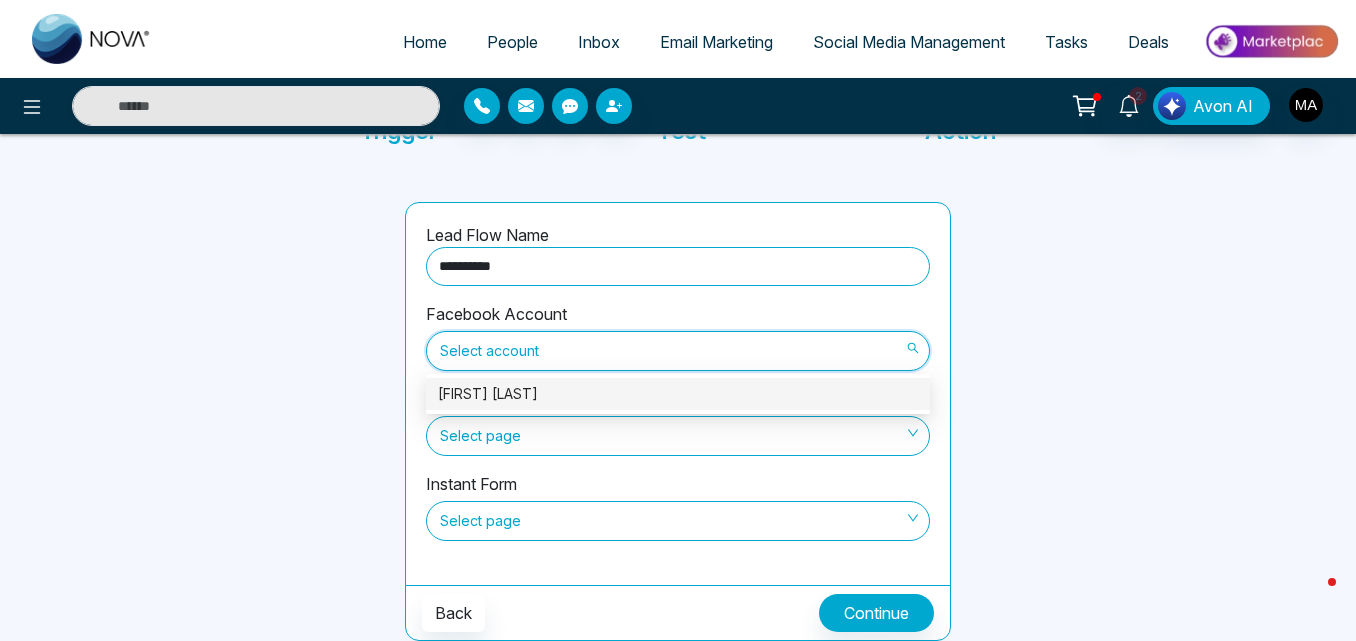 click on "[FIRST] [LAST]" at bounding box center [678, 394] 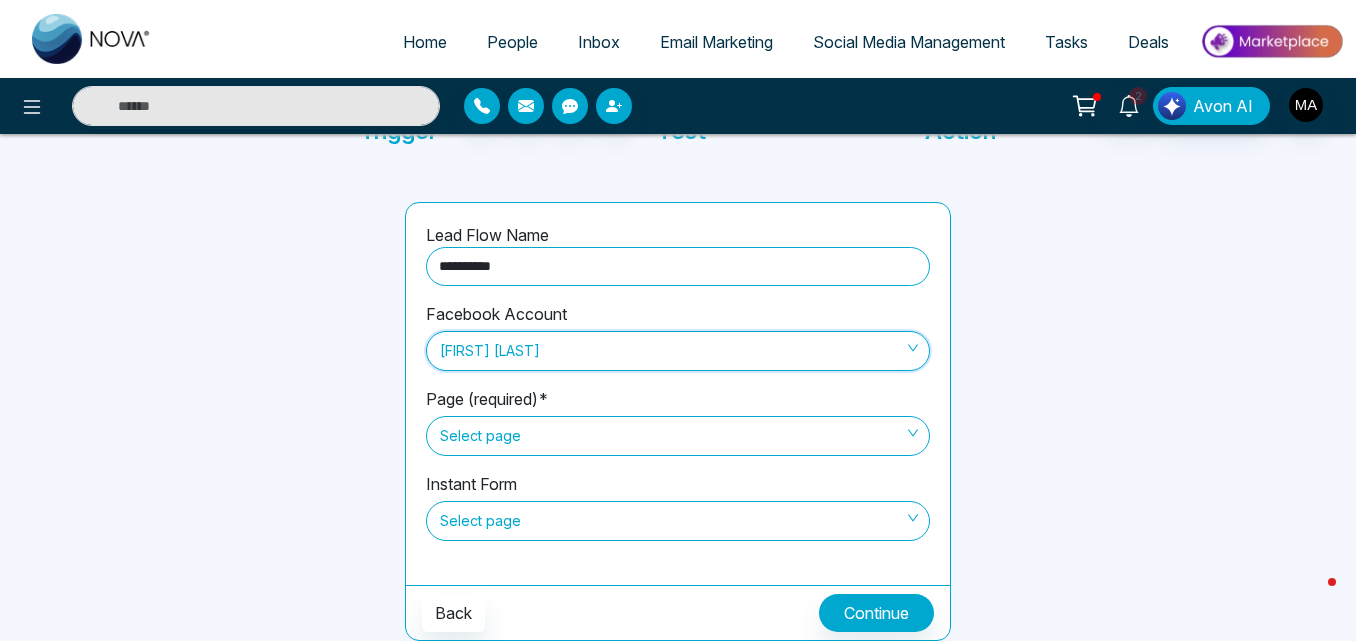 click on "Select page" at bounding box center [678, 436] 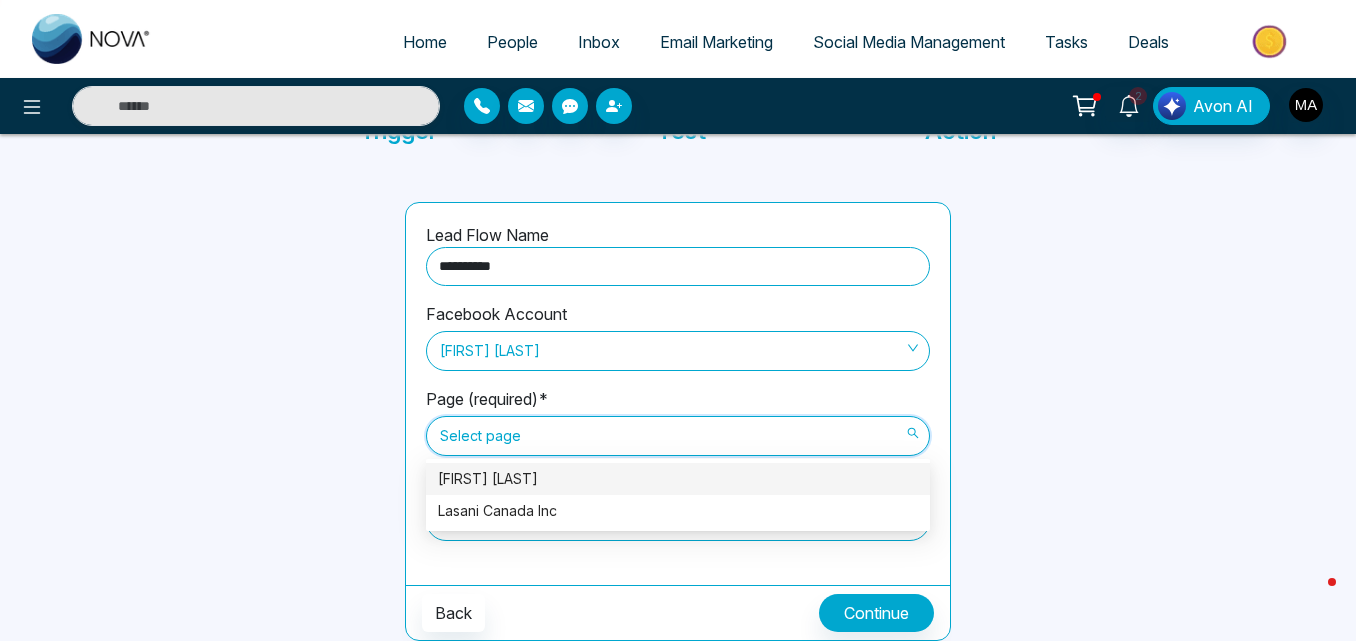 click on "[FIRST] [LAST]" at bounding box center [678, 479] 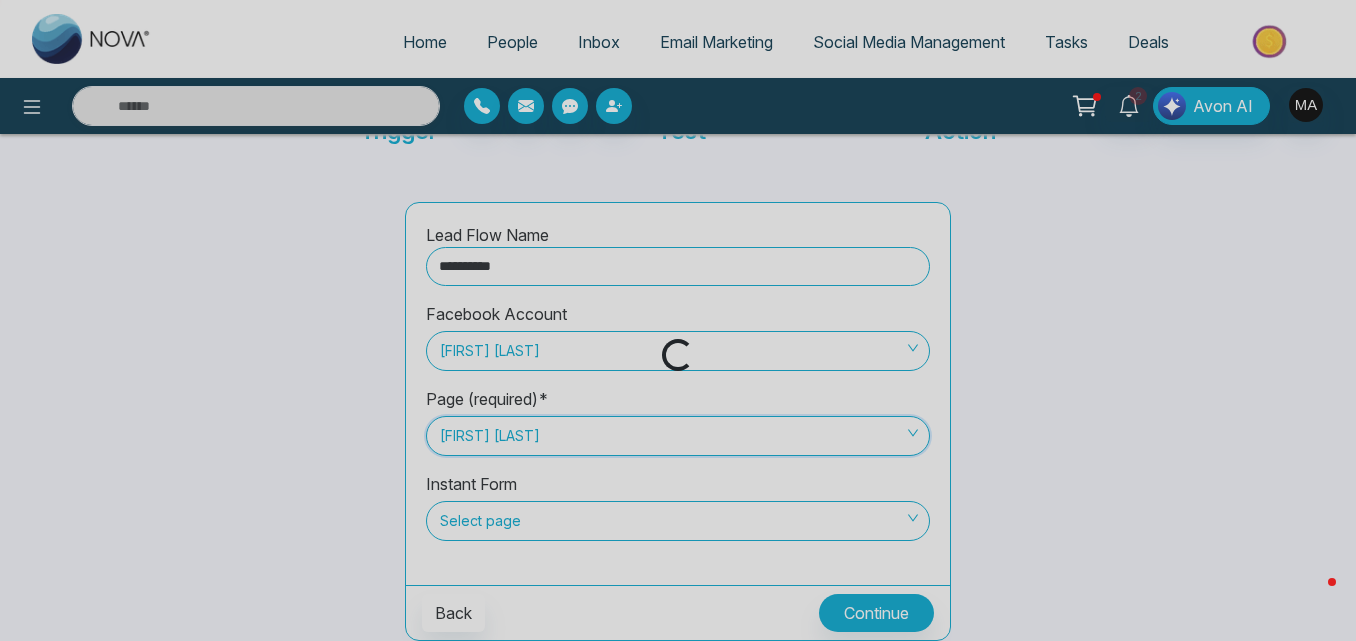 click on "Loading..." at bounding box center [678, 320] 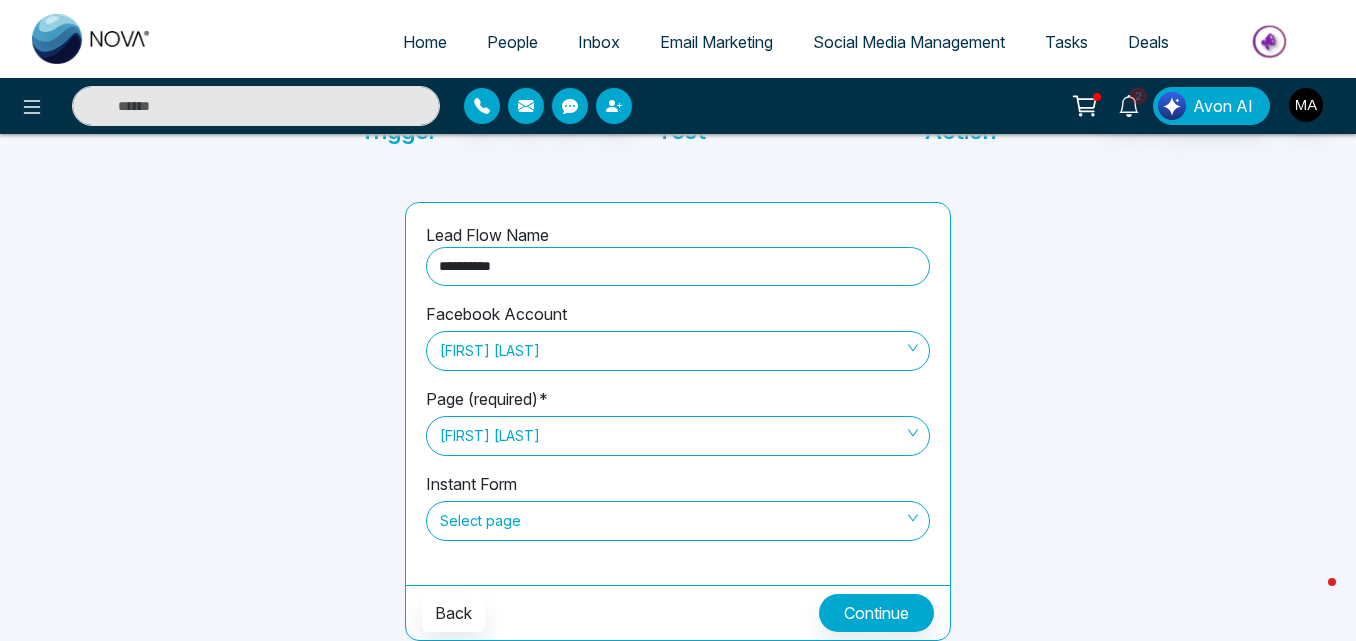 click on "Select page" at bounding box center (678, 521) 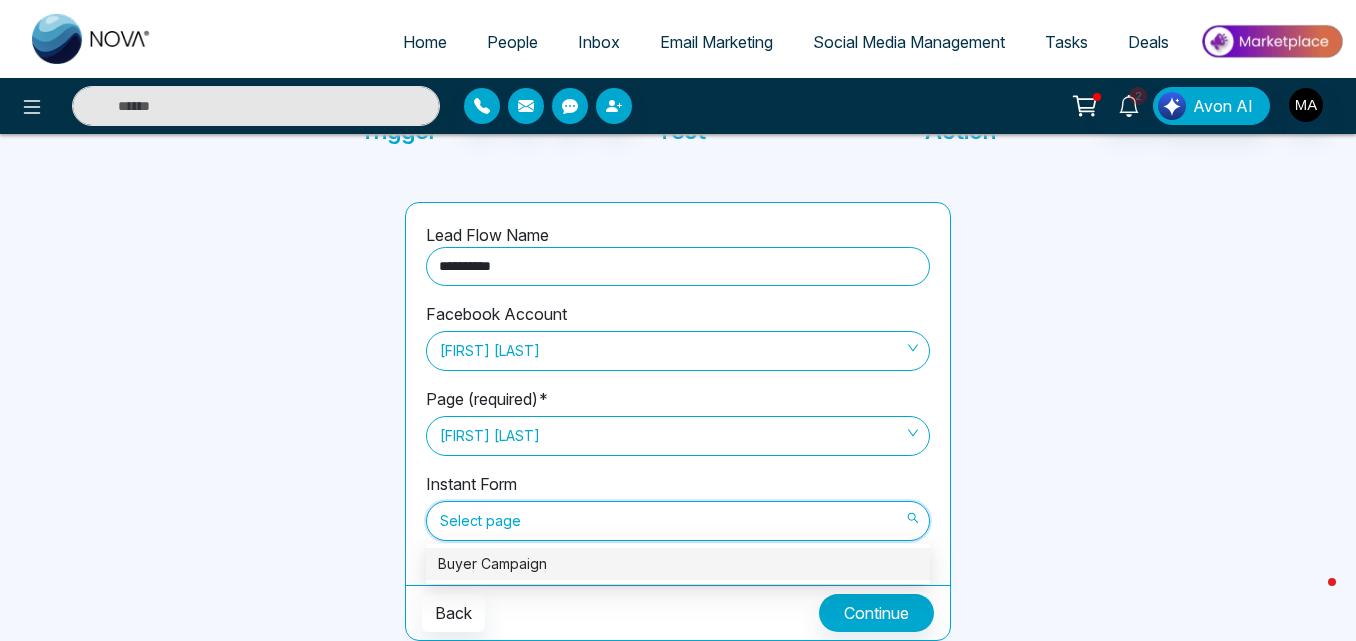 click on "Buyer Campaign" at bounding box center (678, 564) 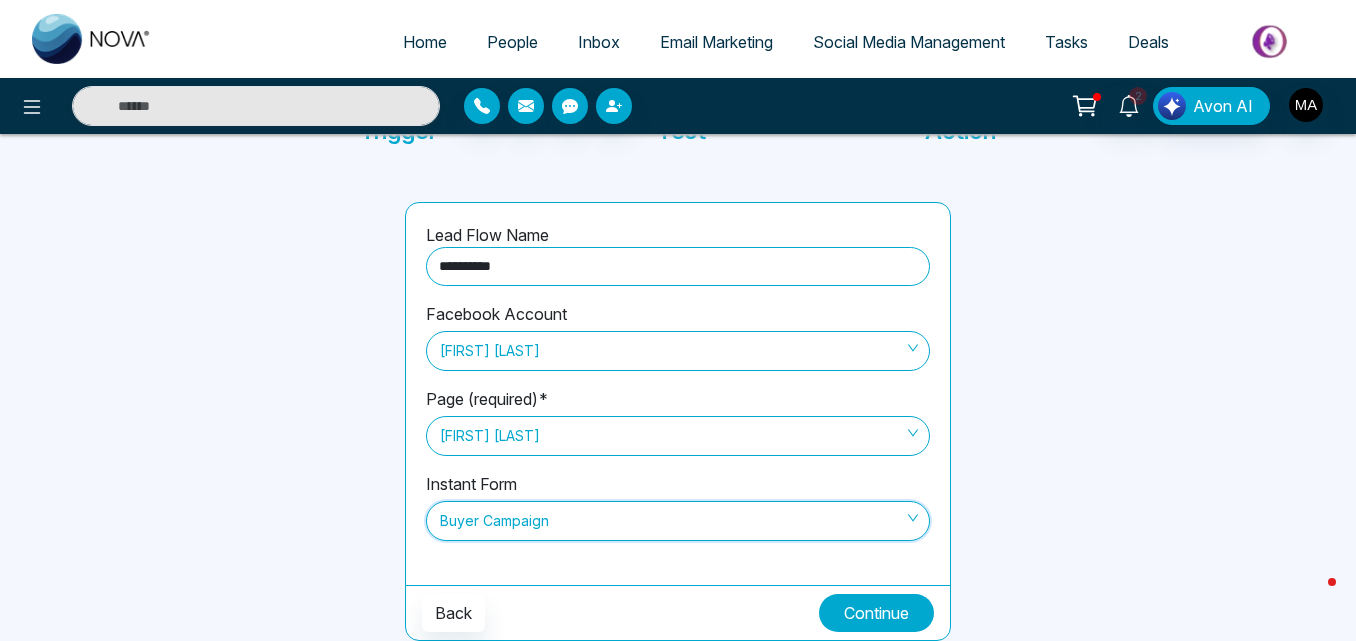 click on "Continue" at bounding box center [876, 613] 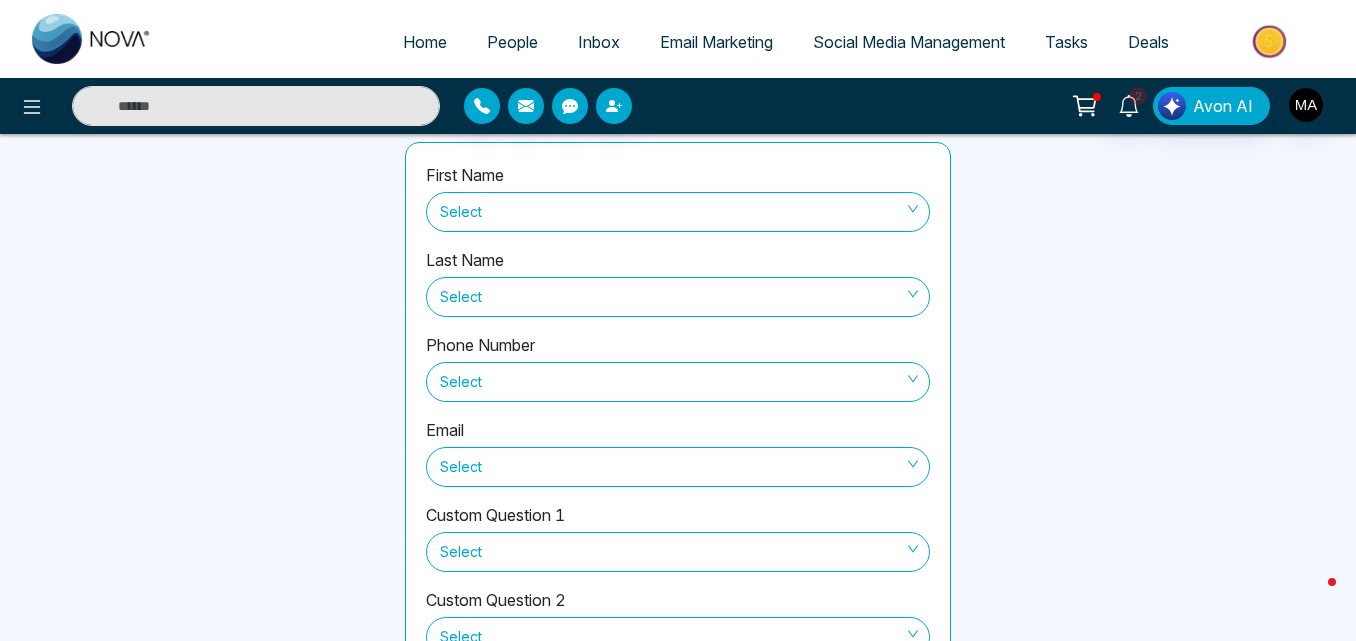 scroll, scrollTop: 210, scrollLeft: 0, axis: vertical 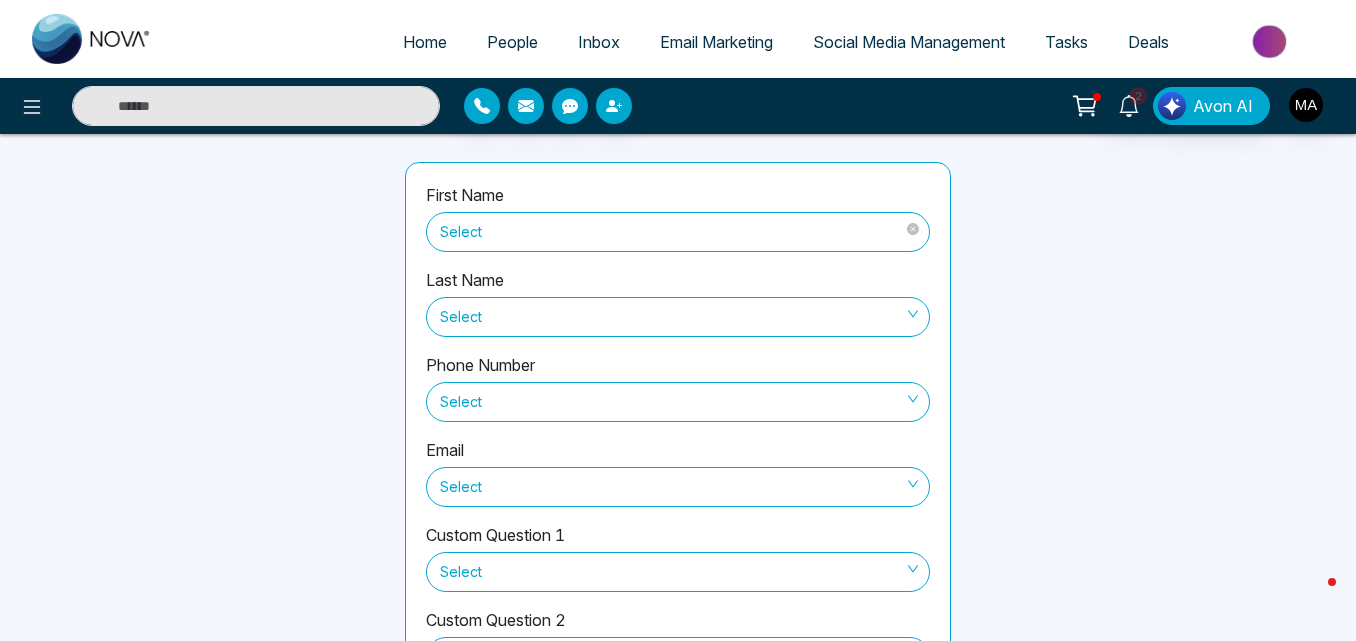 click on "Select" at bounding box center [678, 232] 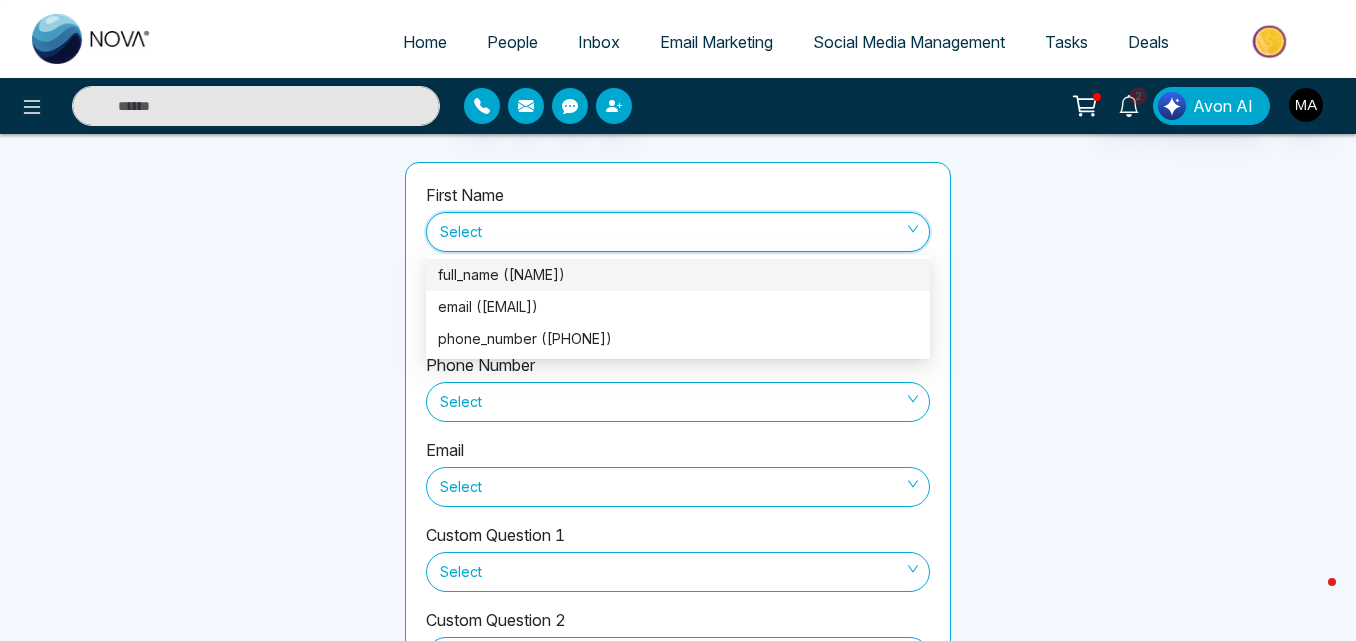 click on "full_name ([NAME])" at bounding box center (678, 275) 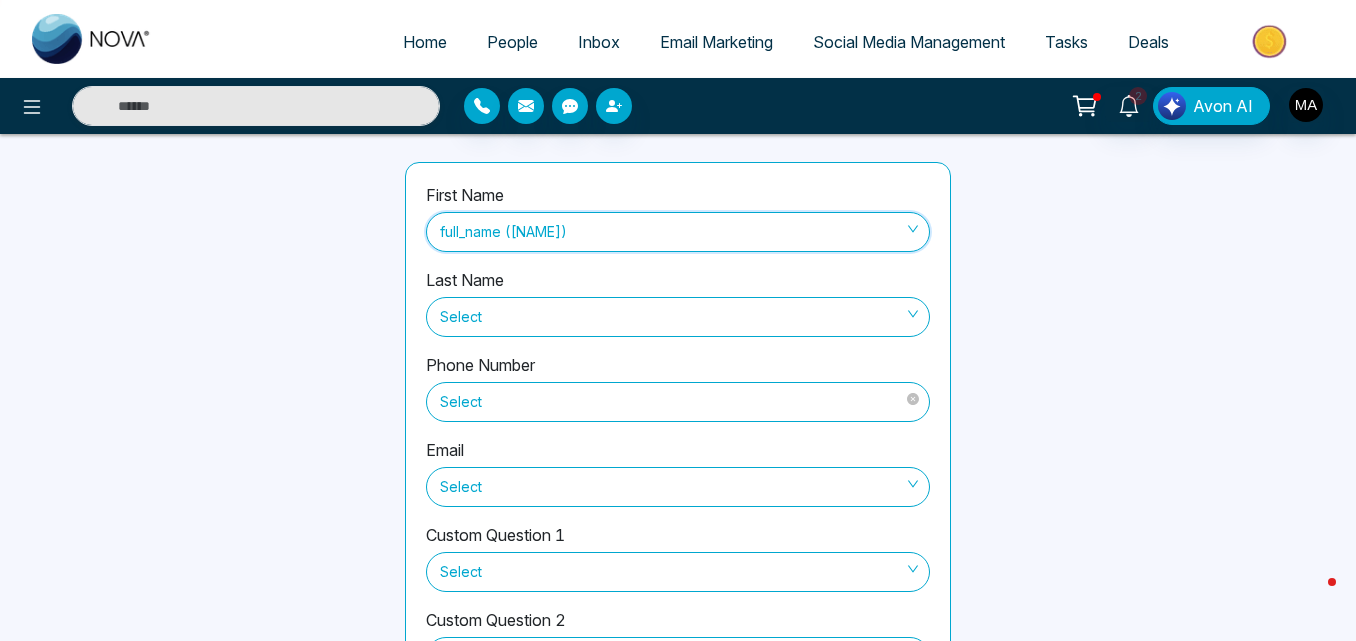 click on "Select" at bounding box center (678, 402) 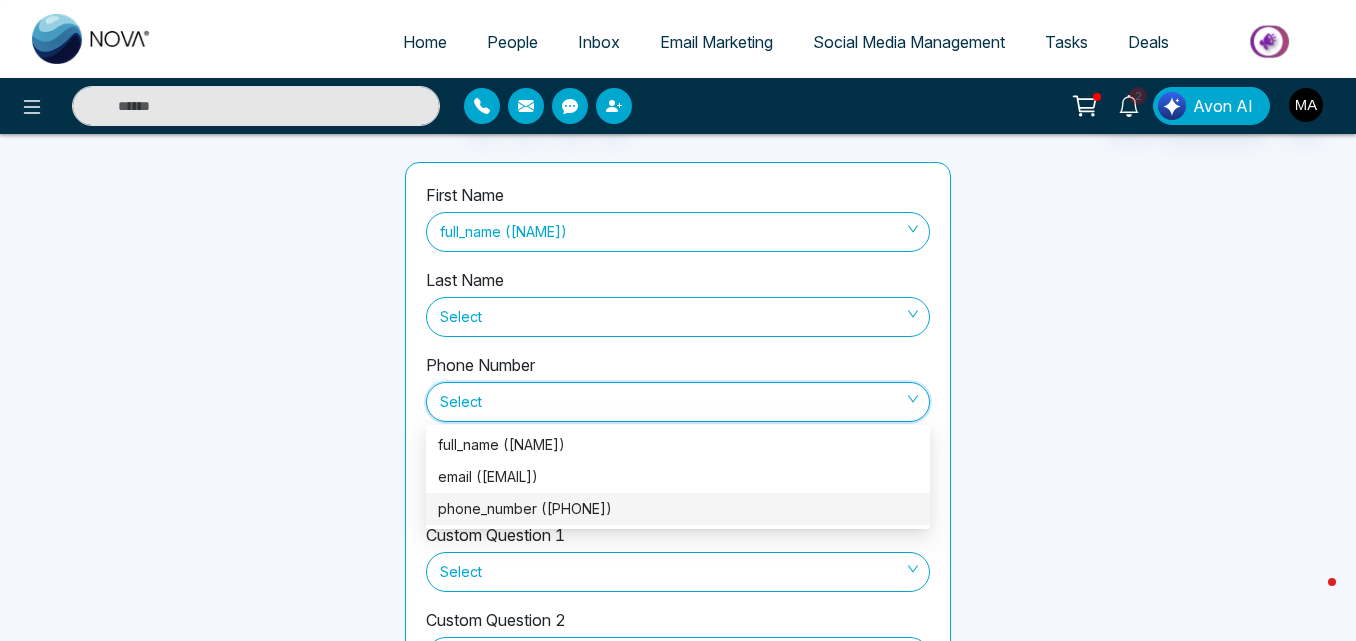 click on "phone_number (+14163572824)" at bounding box center (678, 509) 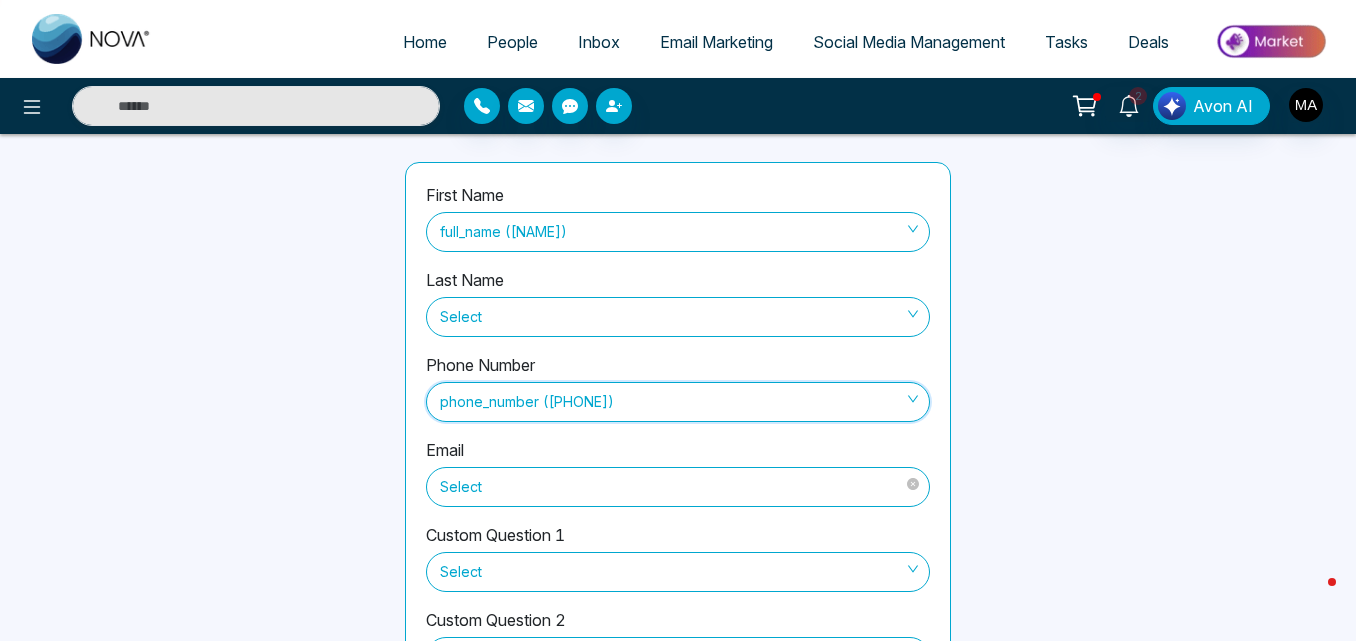 click on "Select" at bounding box center [678, 487] 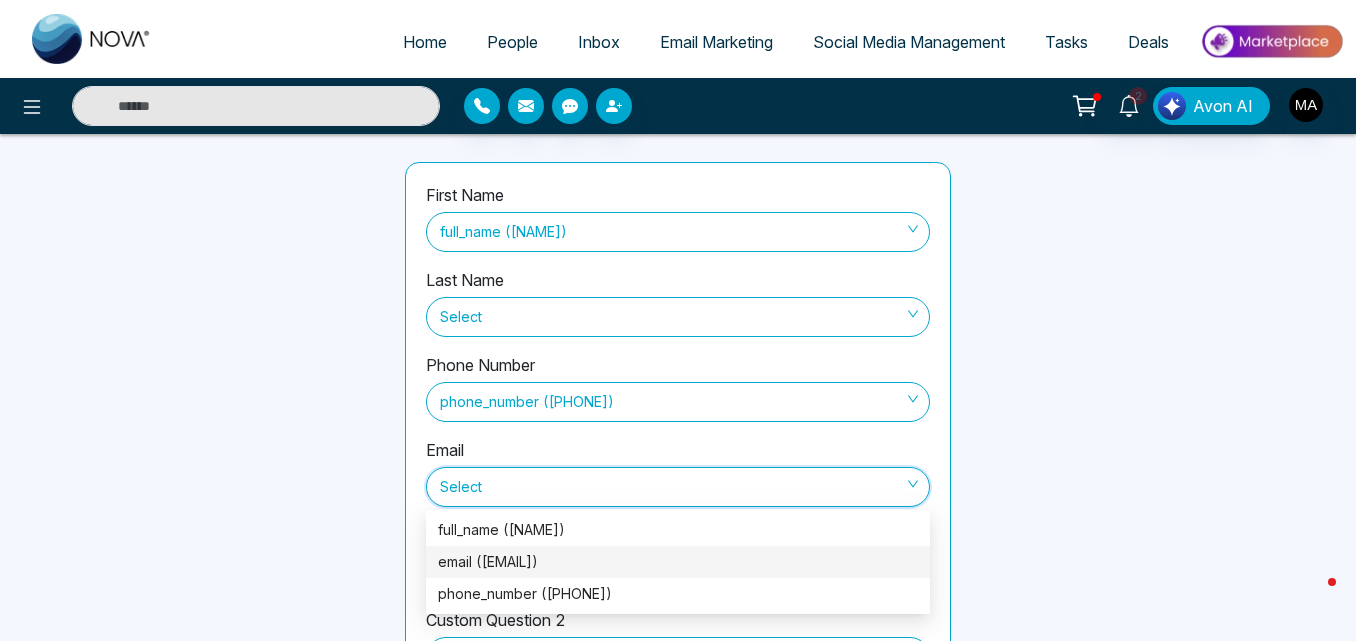 click on "email (tonymunian007@hotmail.com)" at bounding box center [678, 562] 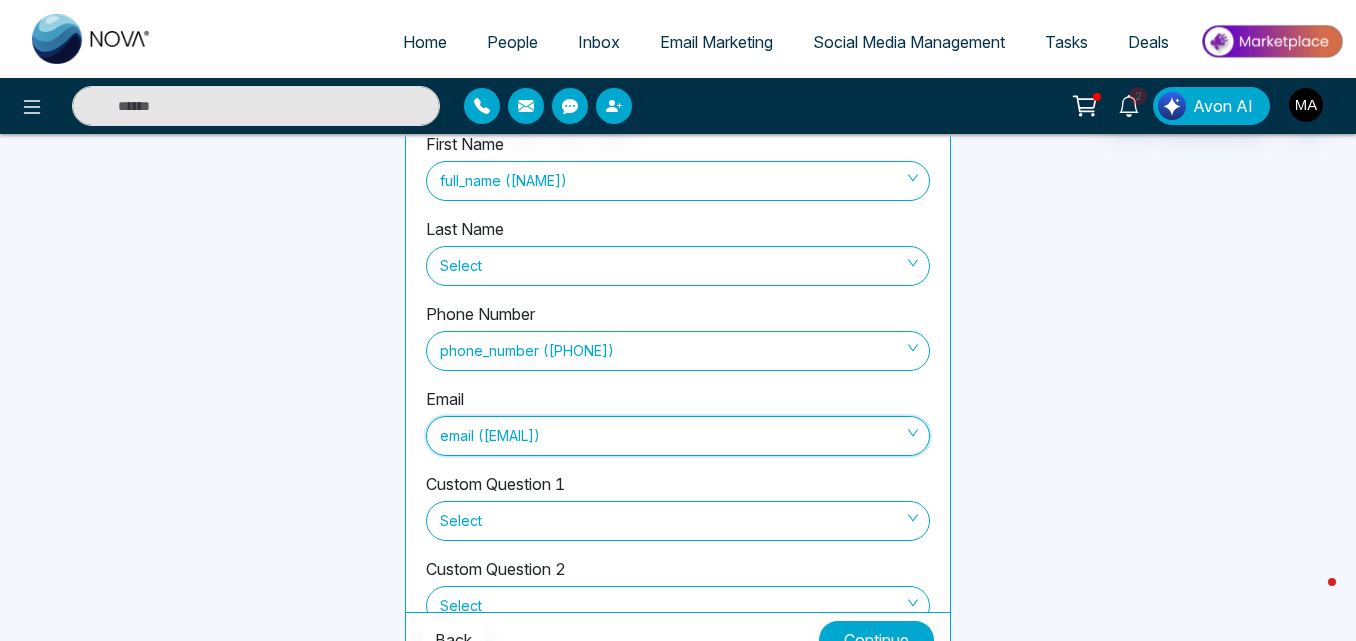 scroll, scrollTop: 288, scrollLeft: 0, axis: vertical 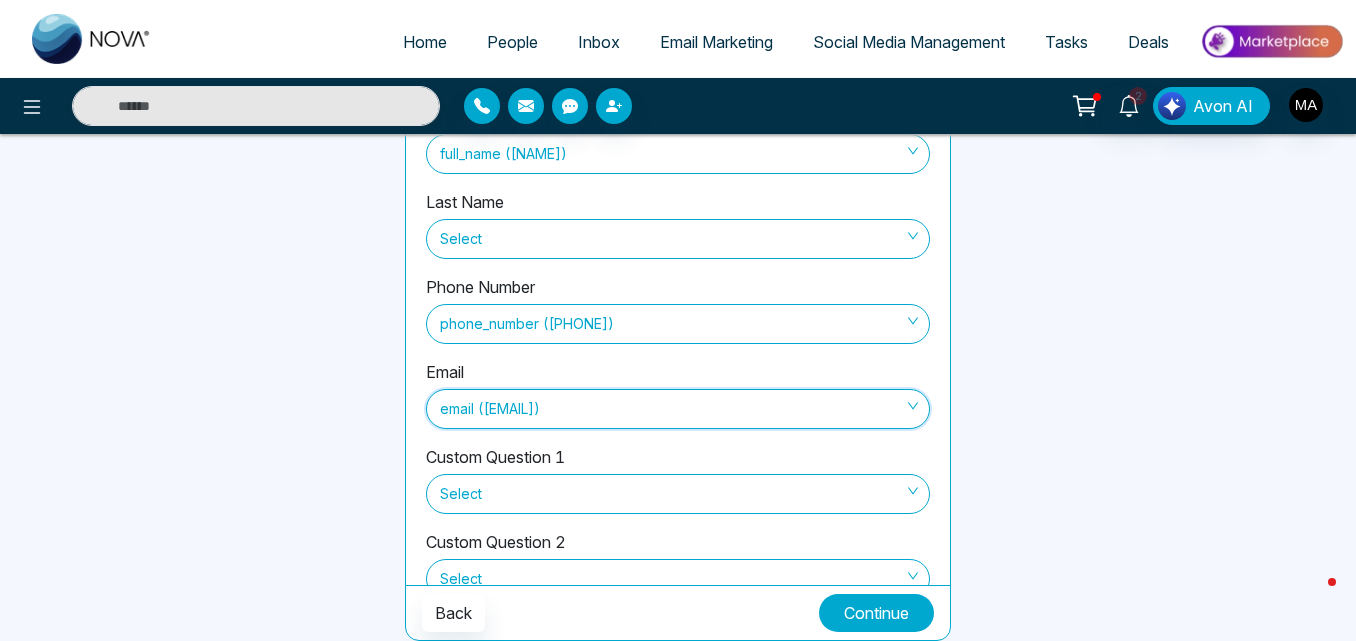 click on "Continue" at bounding box center (876, 613) 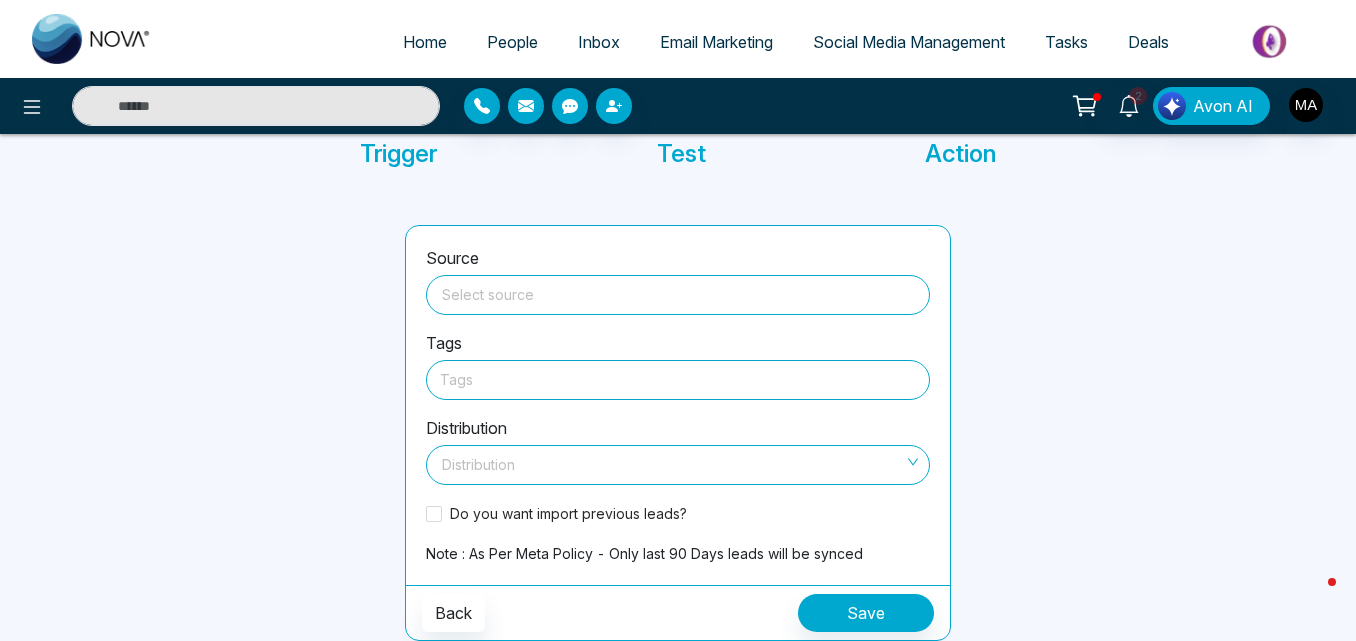 scroll, scrollTop: 147, scrollLeft: 0, axis: vertical 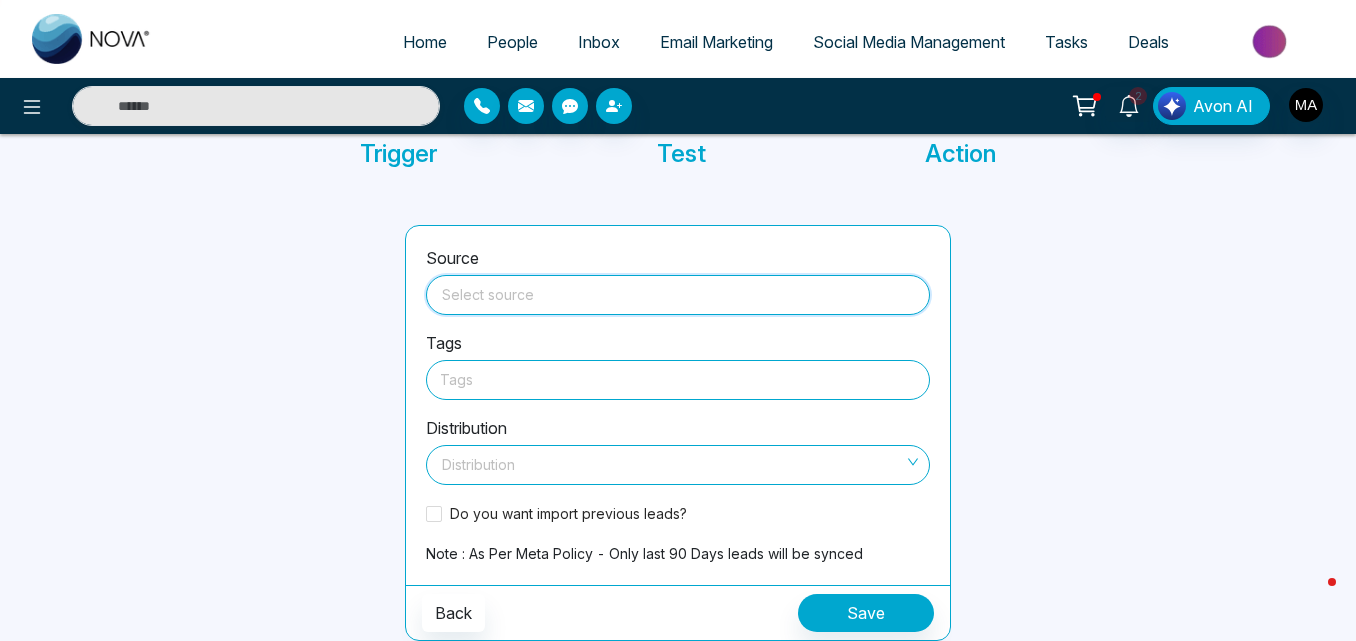 click at bounding box center [678, 291] 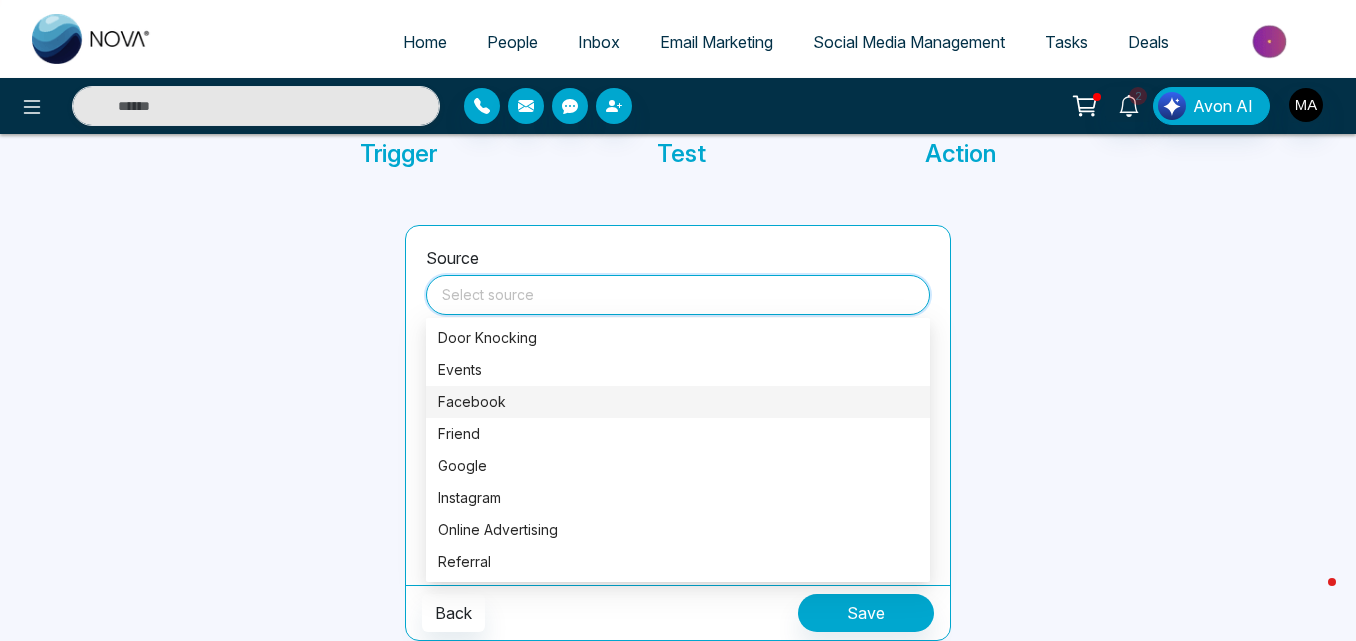 click on "Facebook" at bounding box center (678, 402) 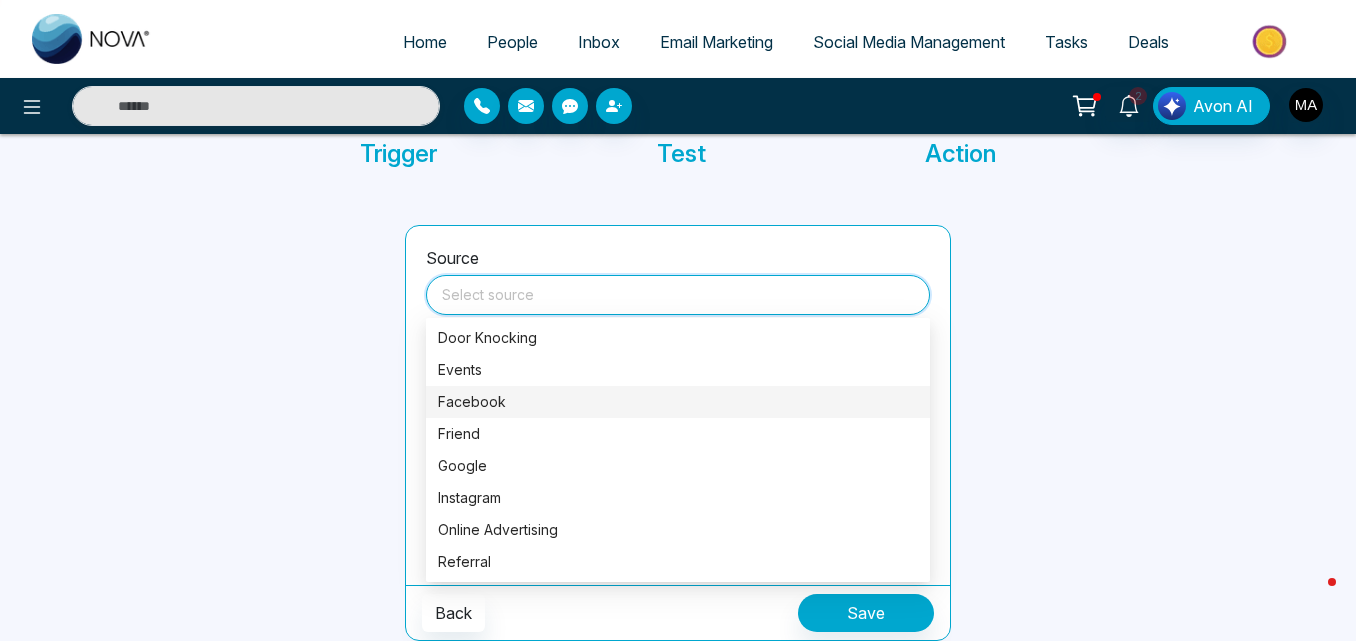 type on "********" 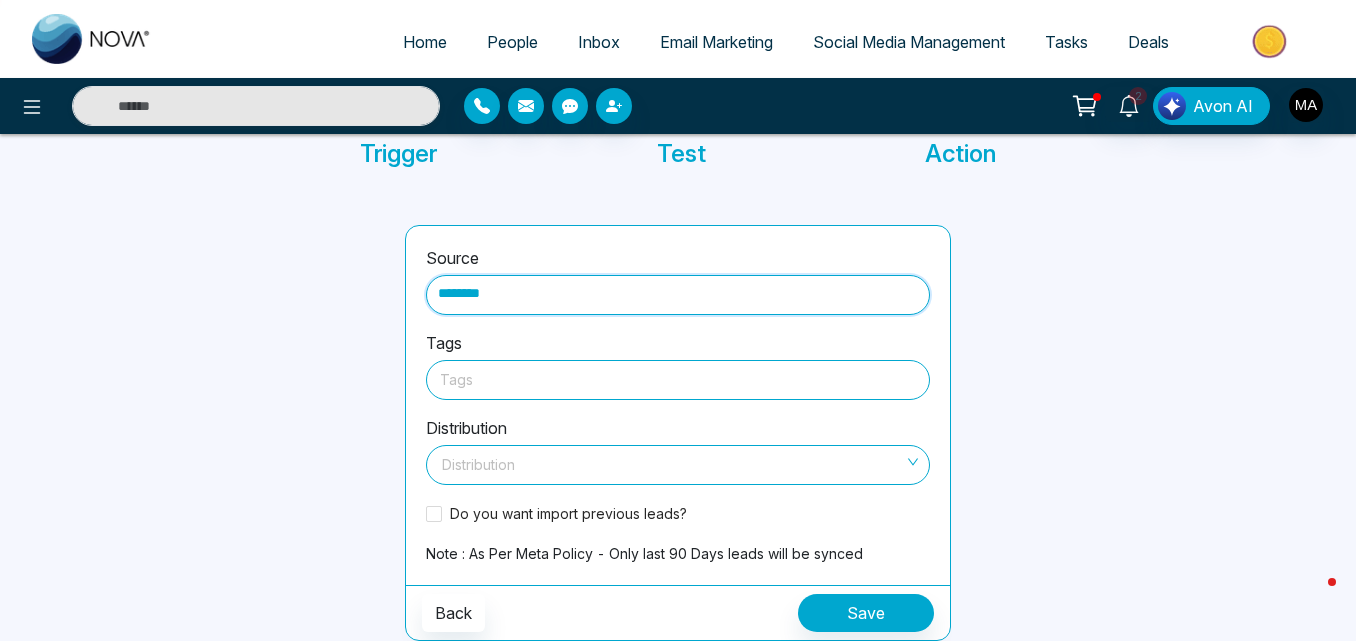 click at bounding box center [678, 379] 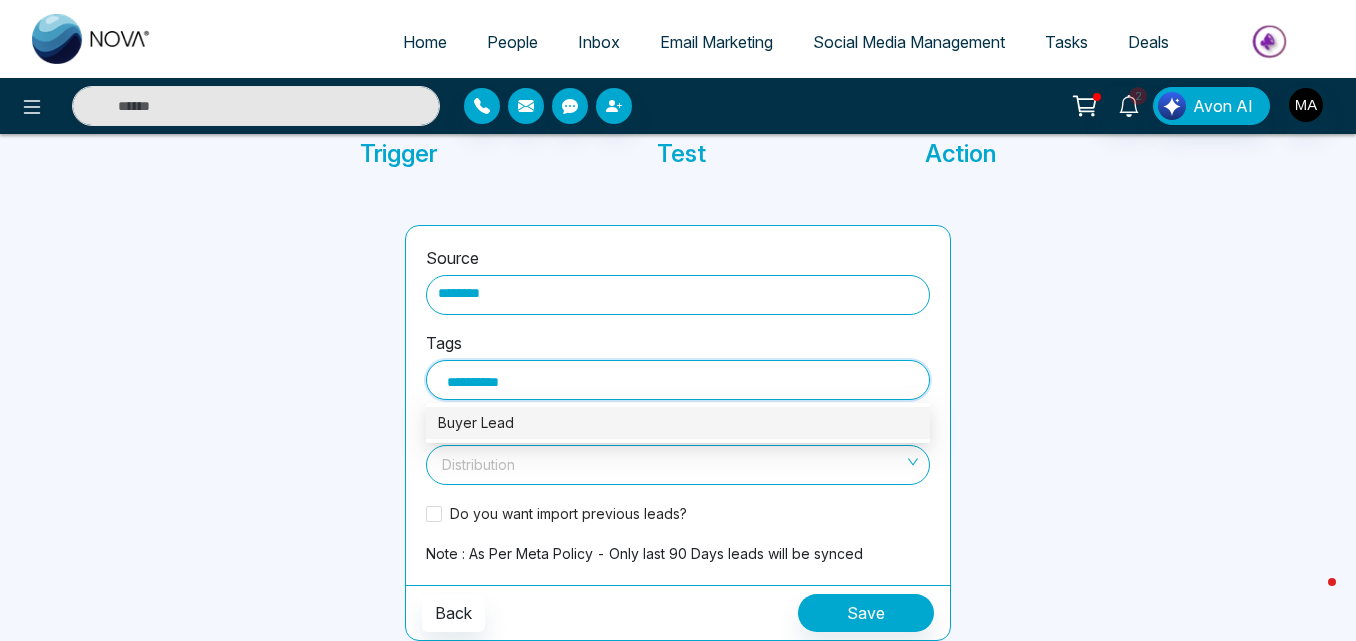 type on "**********" 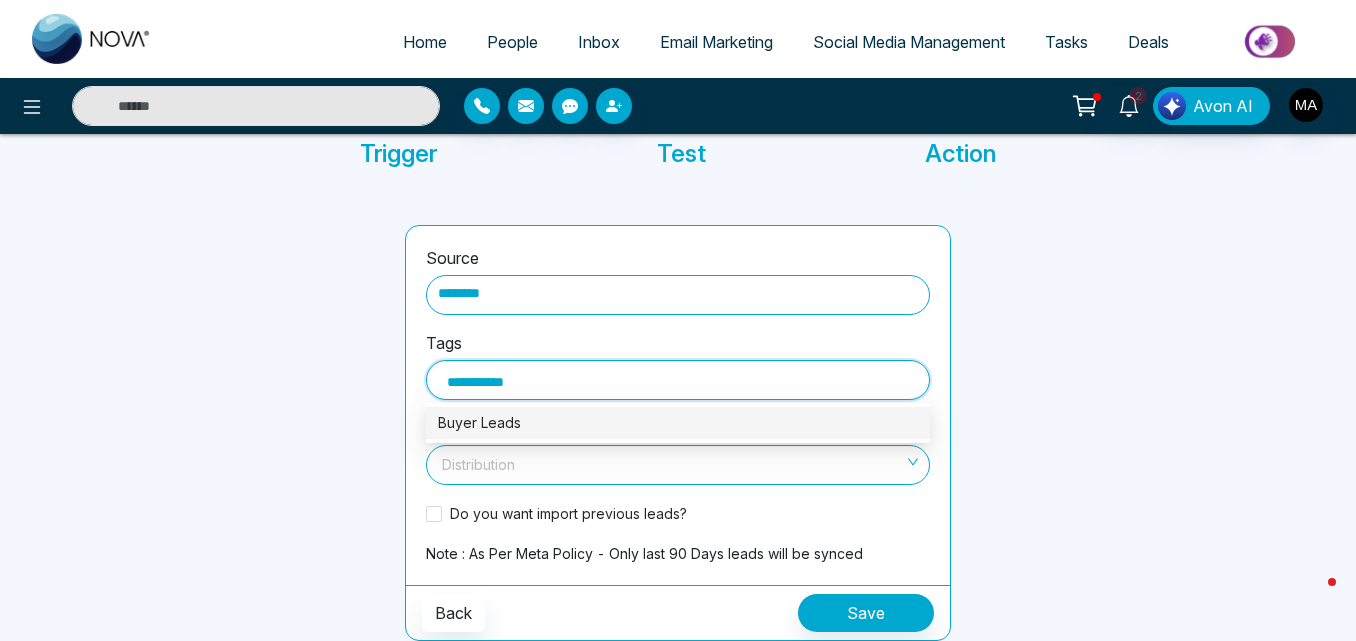 type 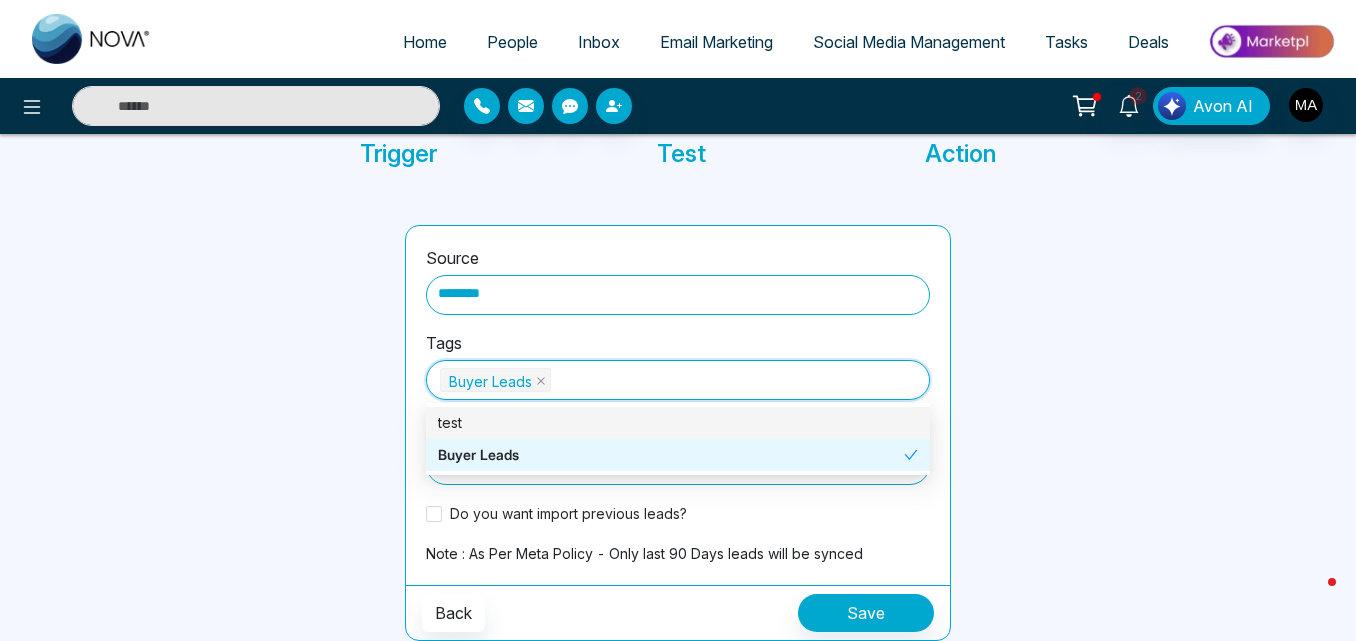 click at bounding box center [250, 433] 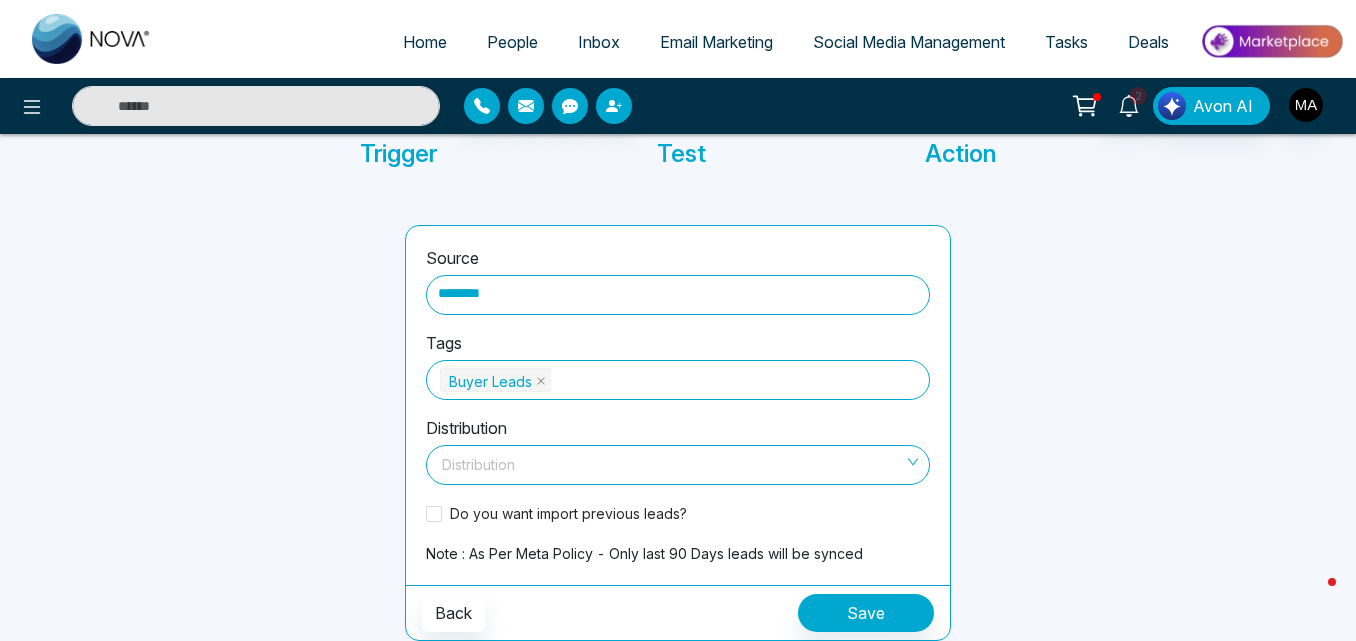 click at bounding box center [671, 461] 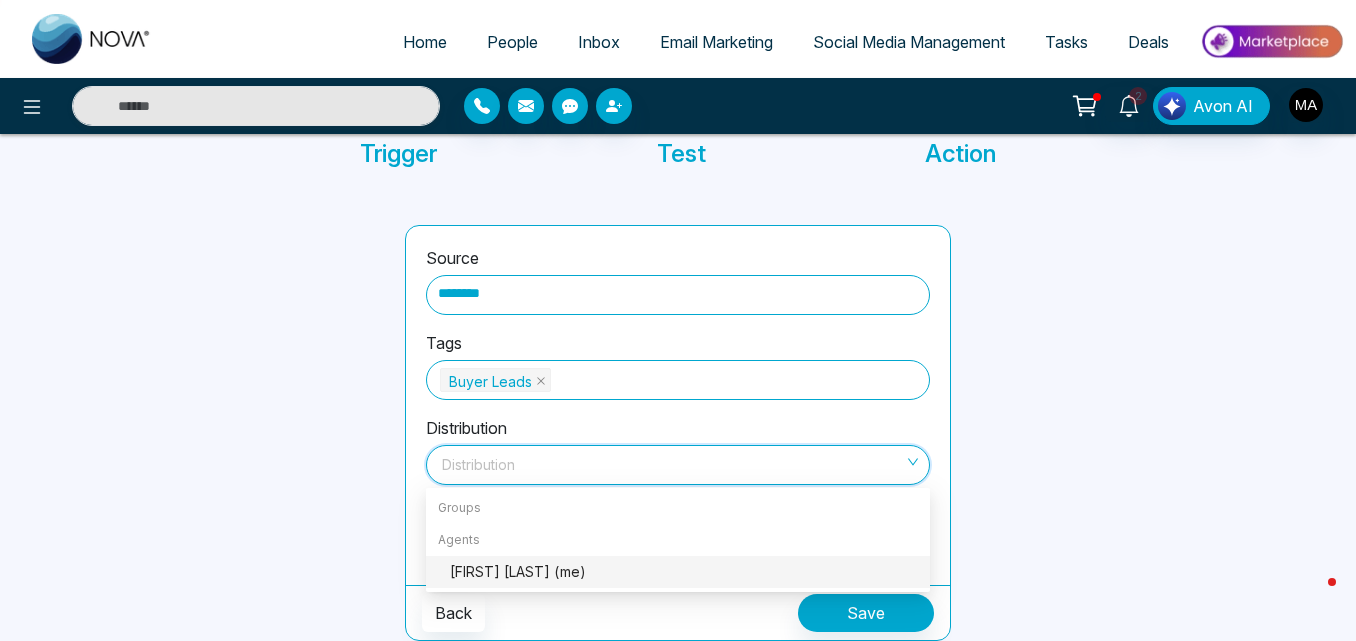 click on "MUHAMMAD AYUB (me)" at bounding box center (684, 572) 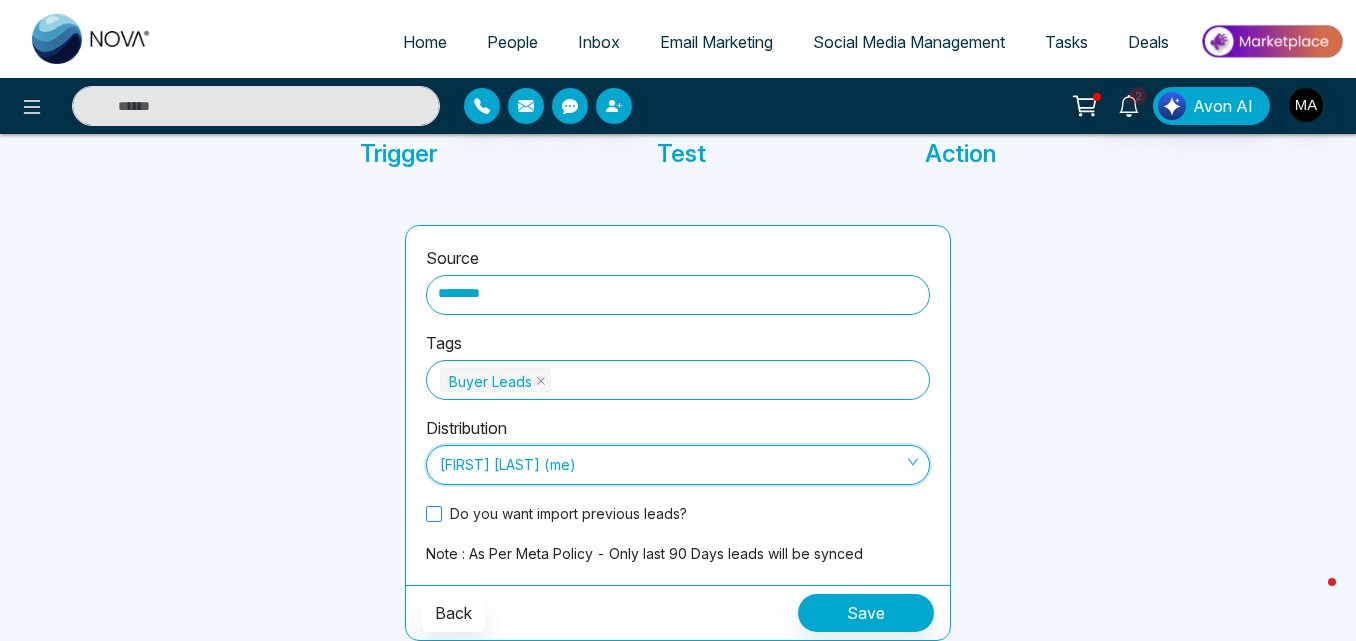 click at bounding box center [434, 514] 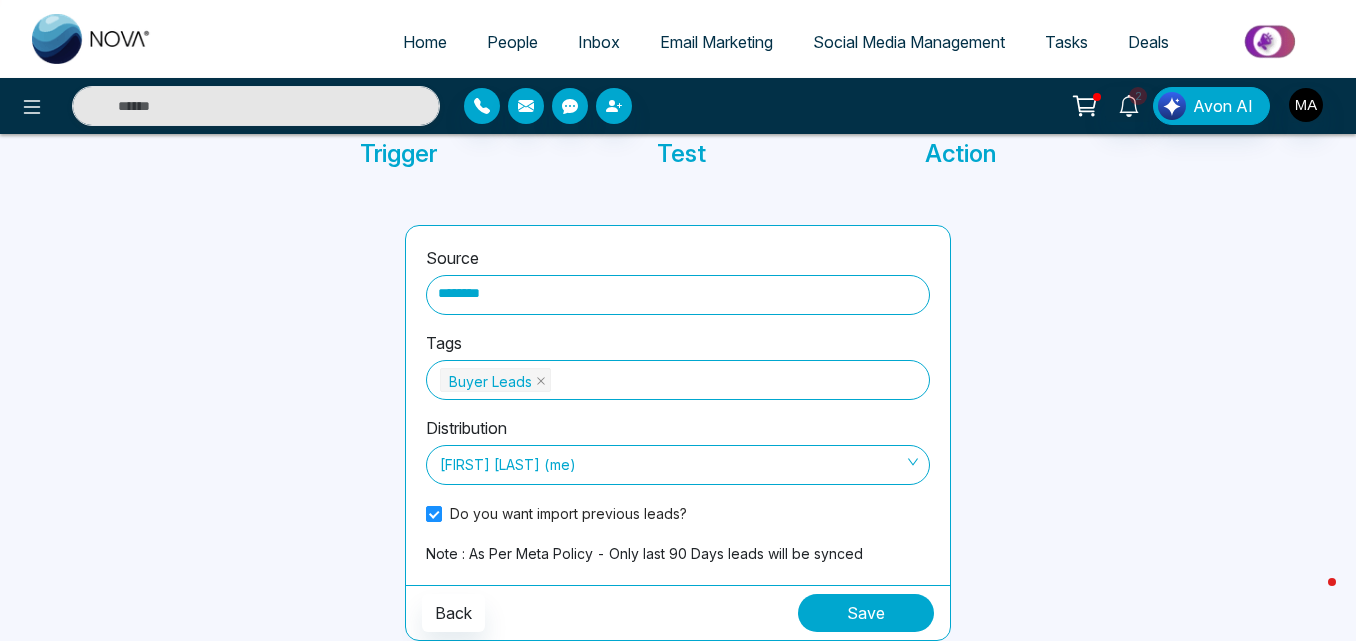 click on "Save" at bounding box center (866, 613) 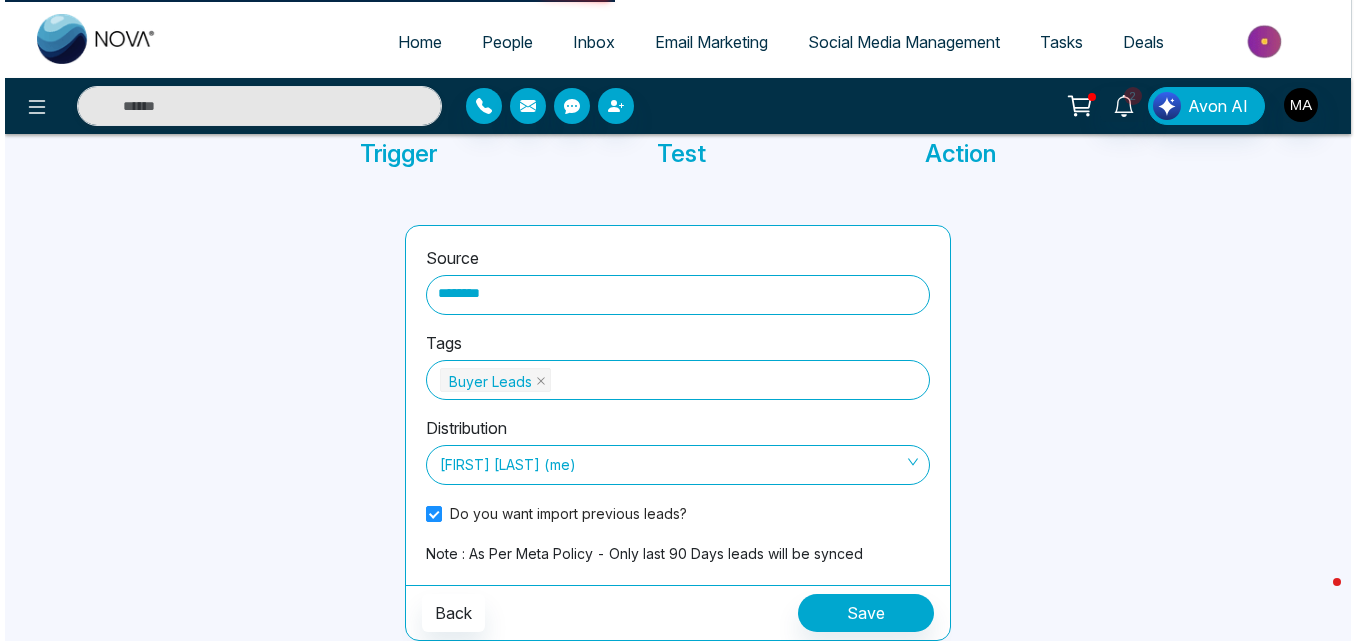 scroll, scrollTop: 0, scrollLeft: 0, axis: both 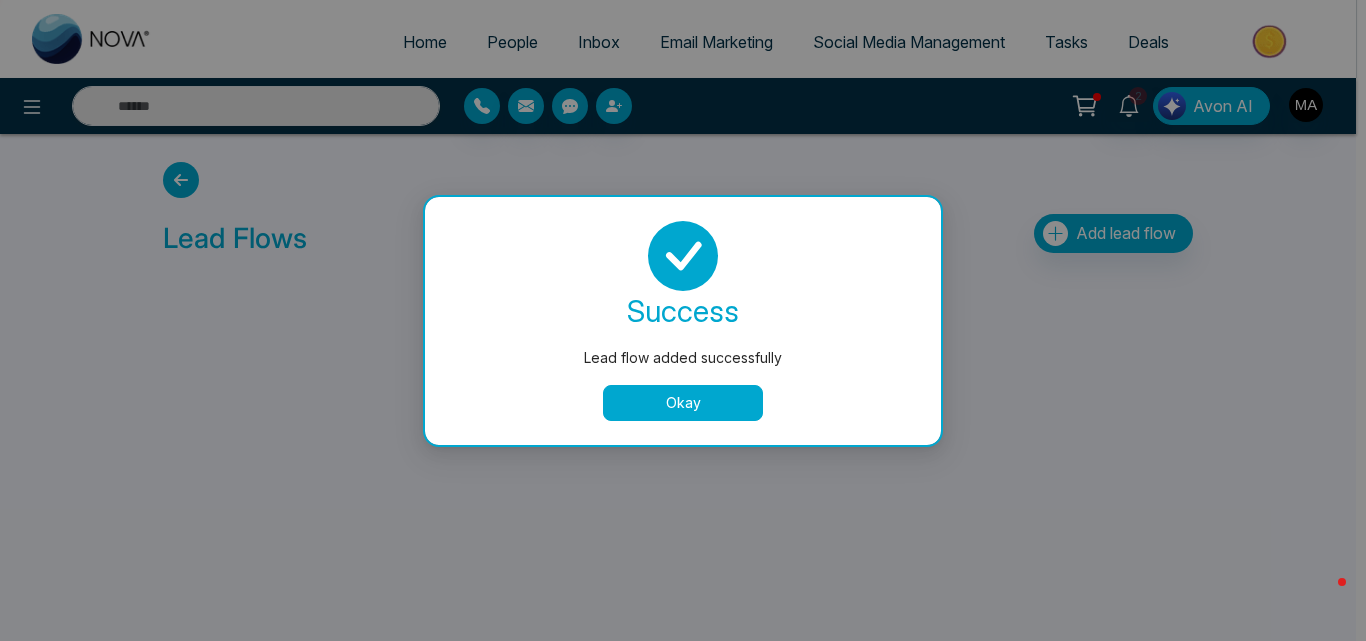 click on "Okay" at bounding box center [683, 403] 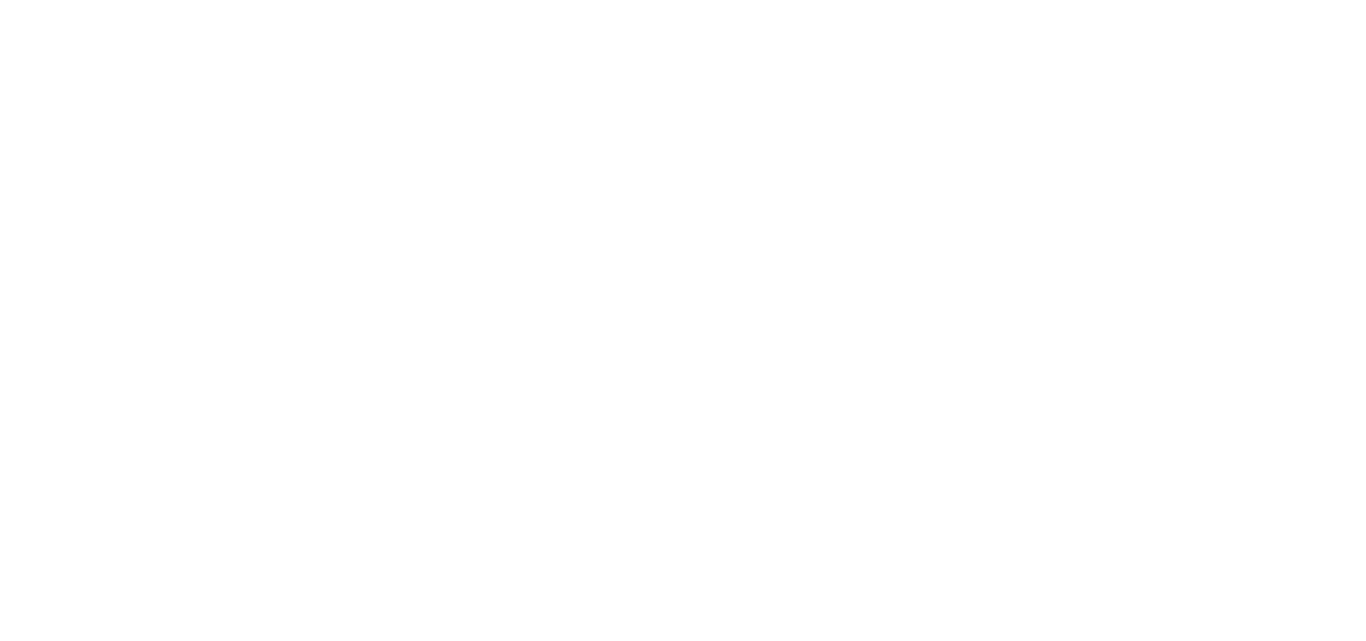 scroll, scrollTop: 0, scrollLeft: 0, axis: both 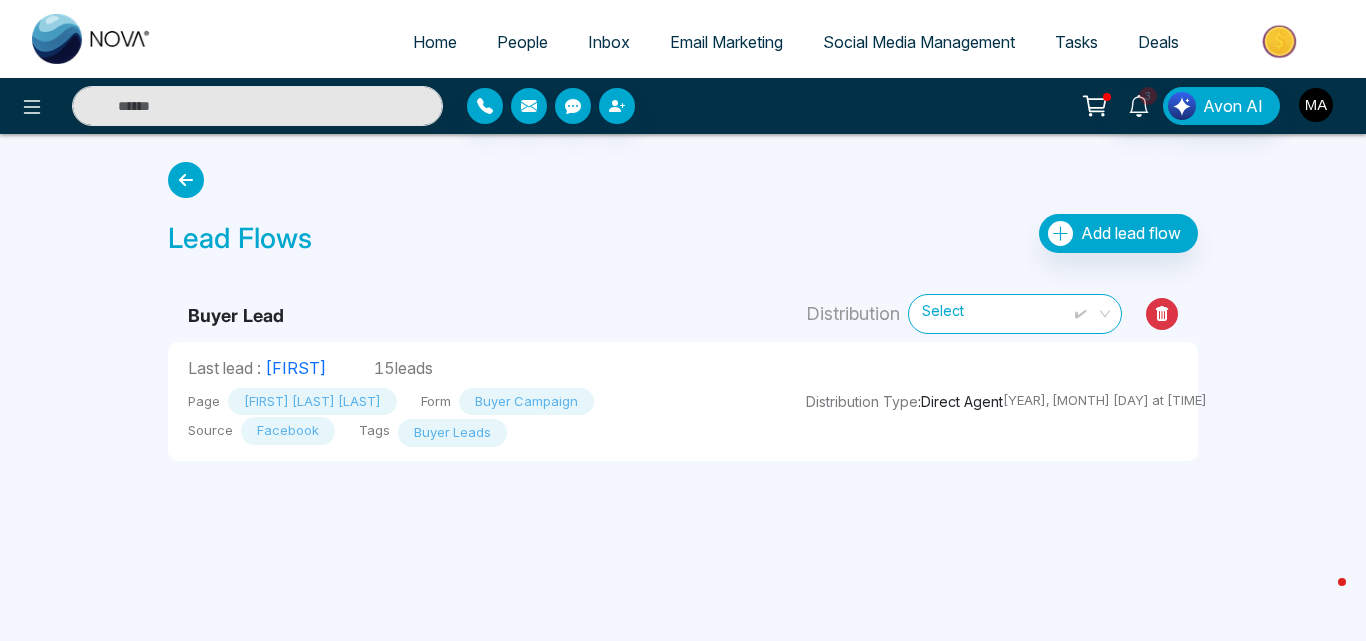 click at bounding box center (1316, 105) 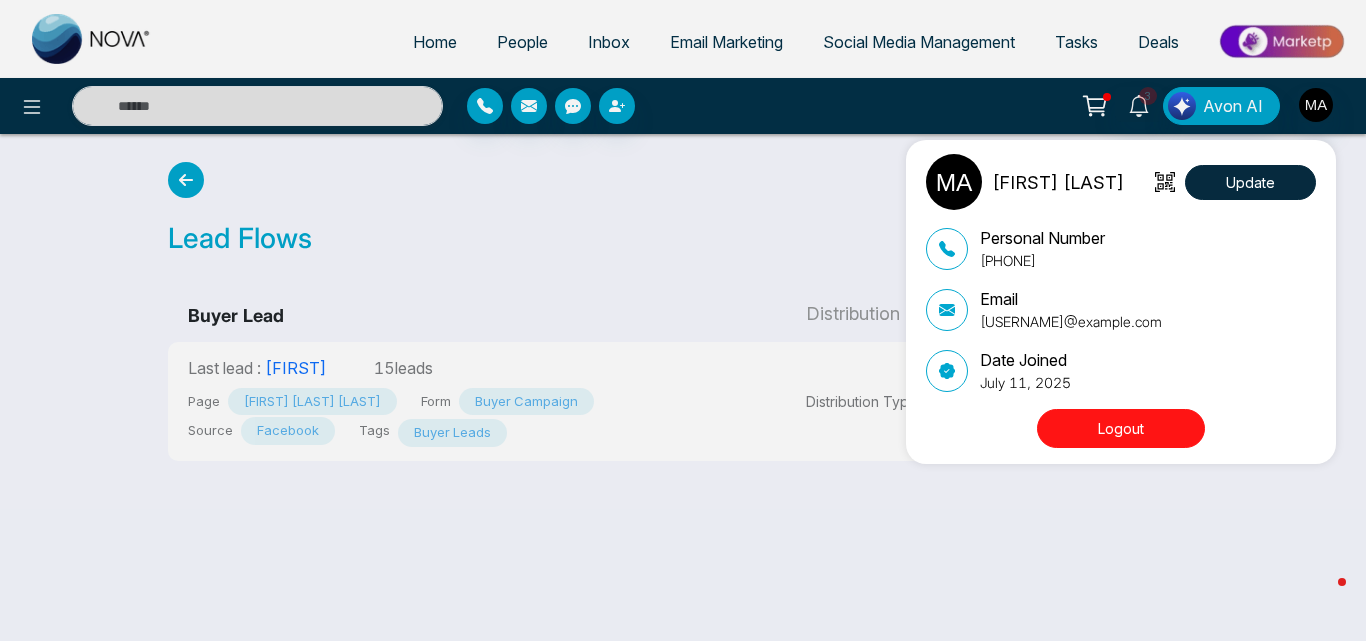 click on "Logout" at bounding box center (1121, 428) 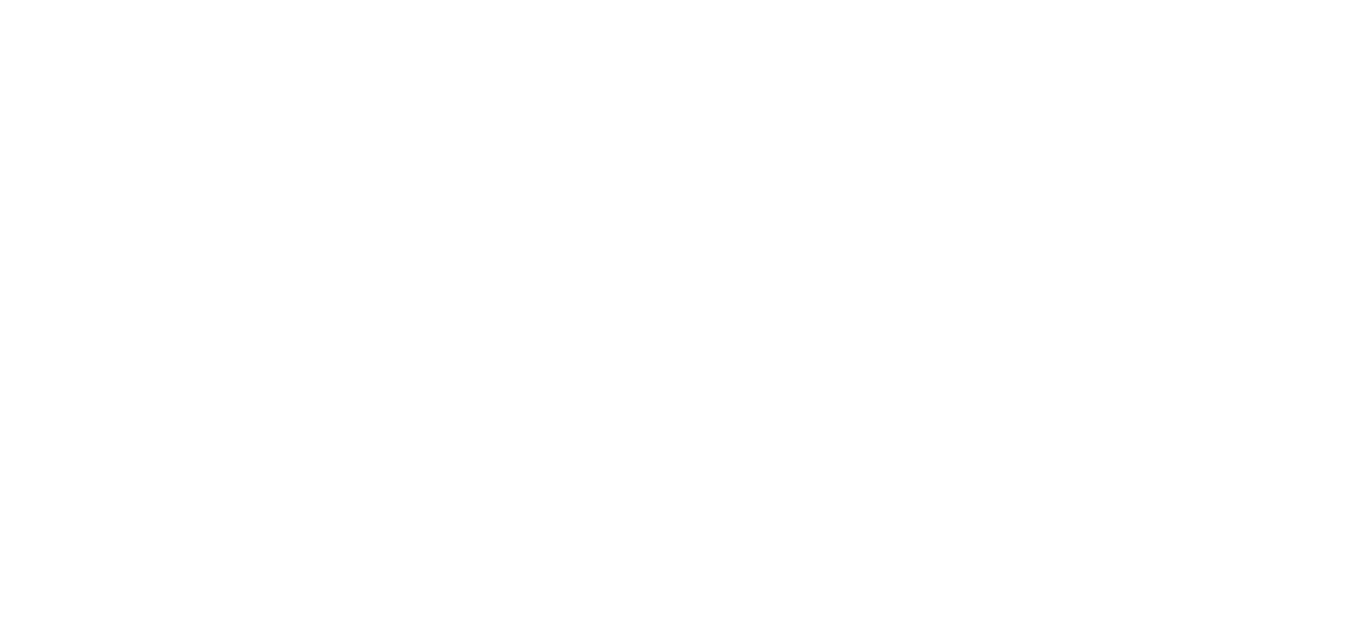 scroll, scrollTop: 0, scrollLeft: 0, axis: both 